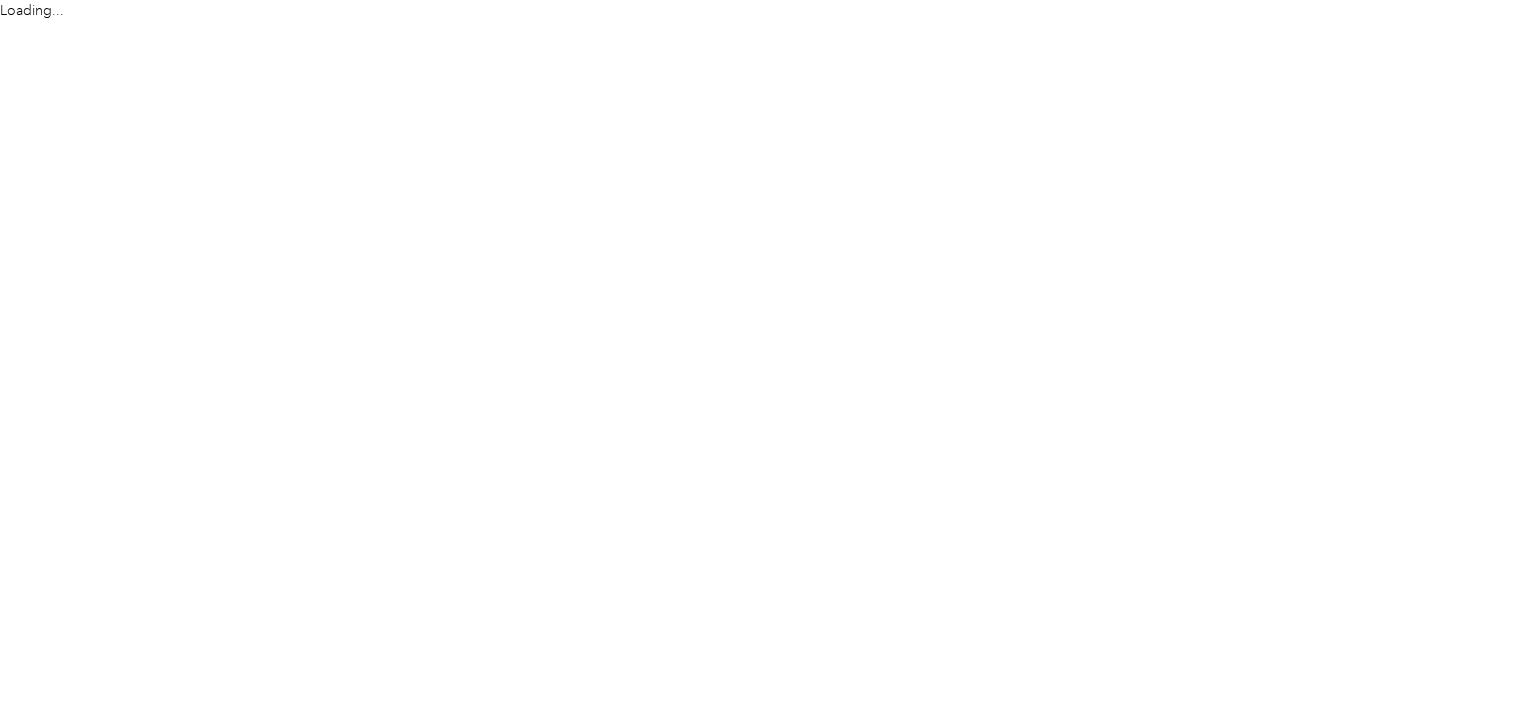 scroll, scrollTop: 0, scrollLeft: 0, axis: both 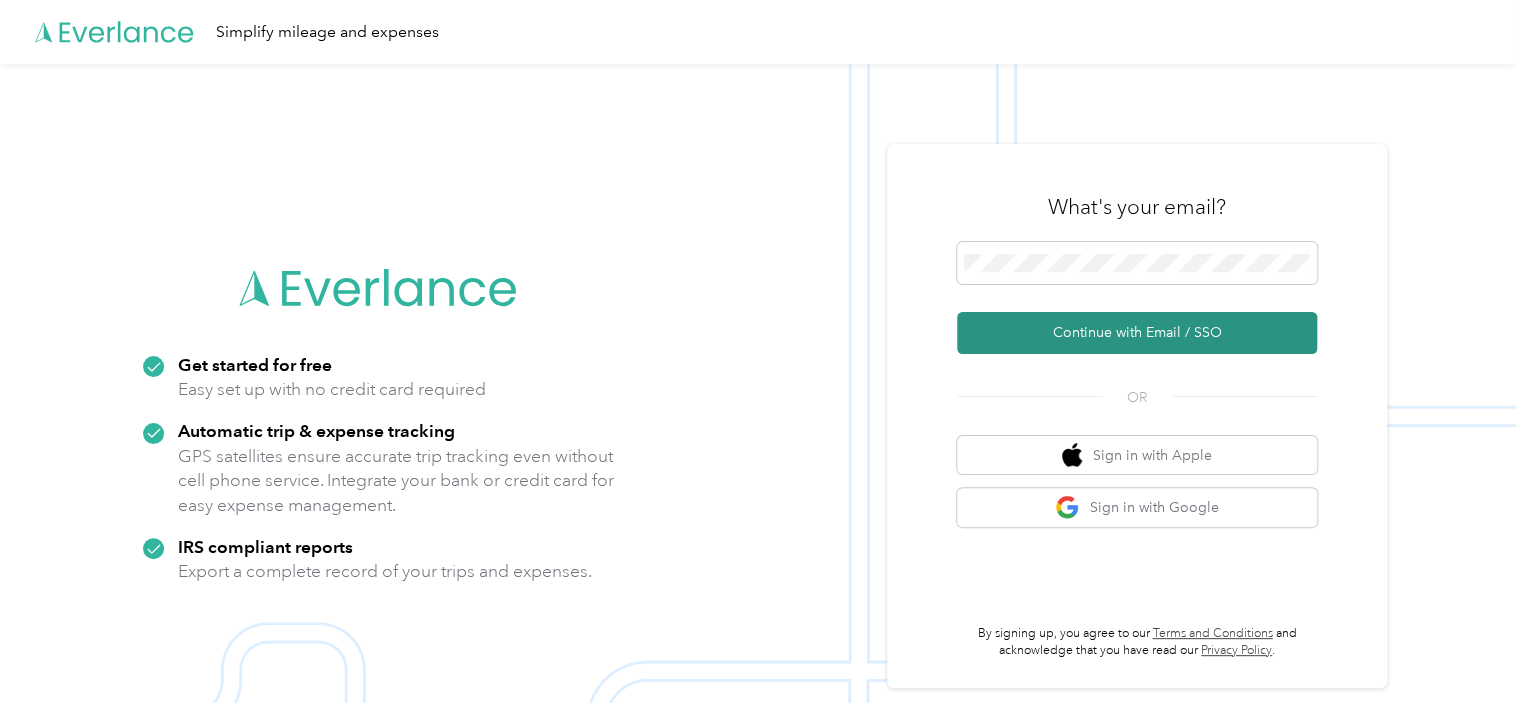 click on "Continue with Email / SSO" at bounding box center (1137, 333) 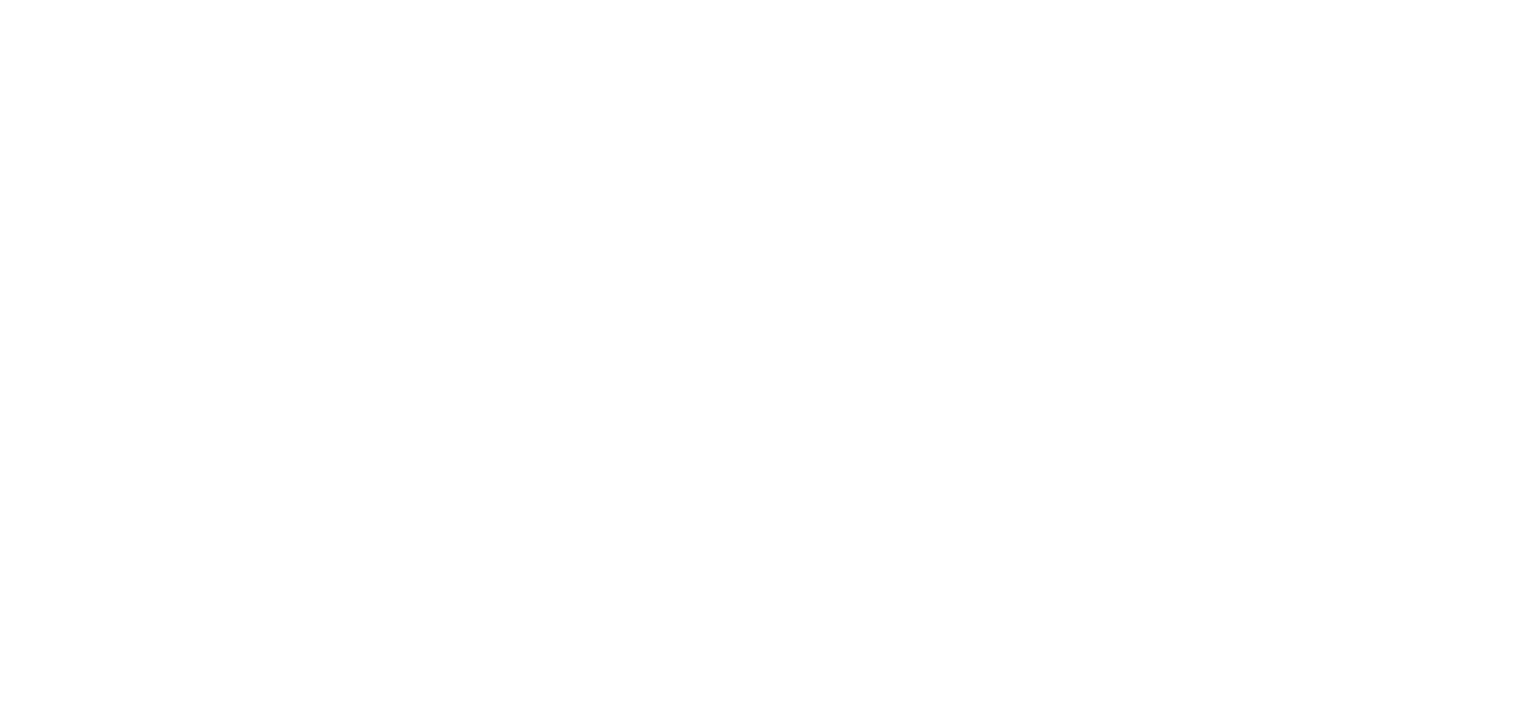 scroll, scrollTop: 0, scrollLeft: 0, axis: both 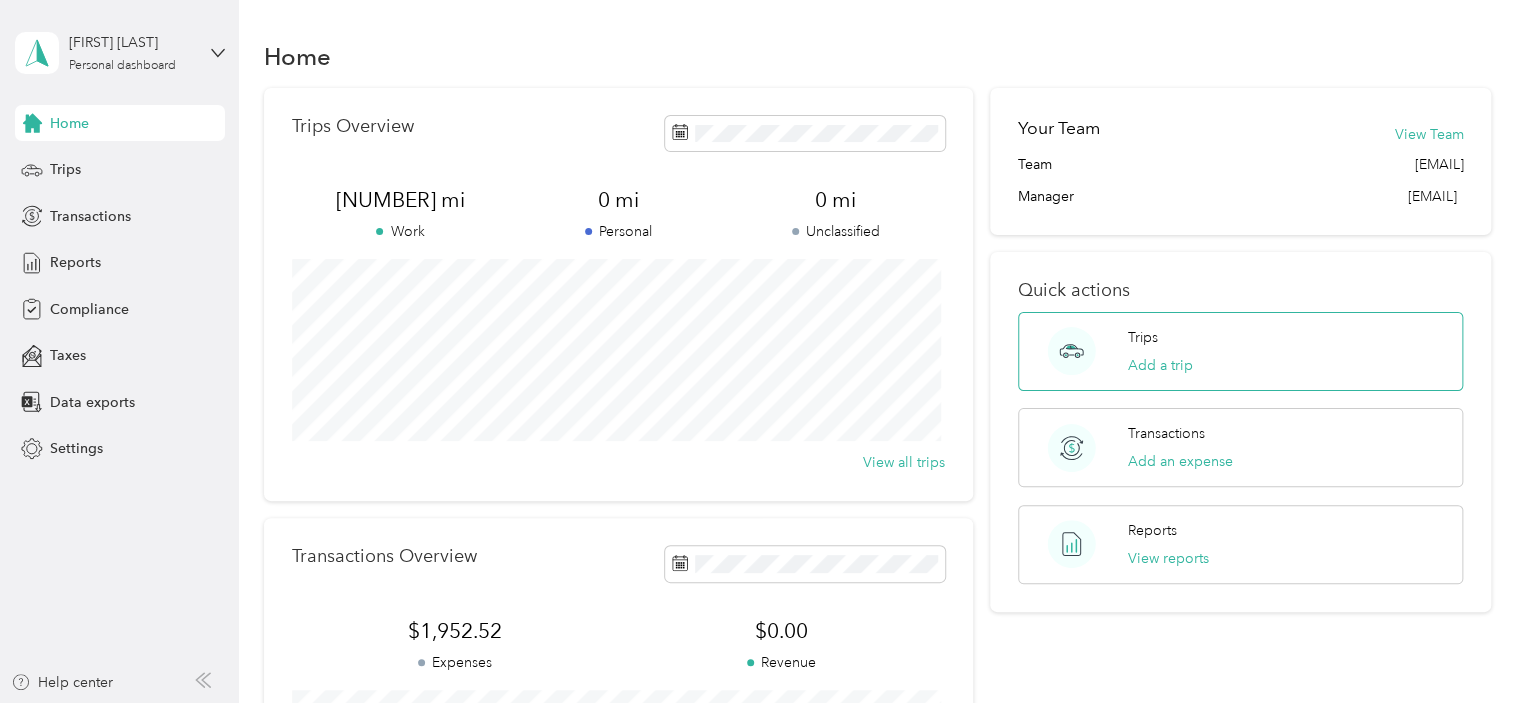 click on "Trips Add a trip" at bounding box center (1240, 351) 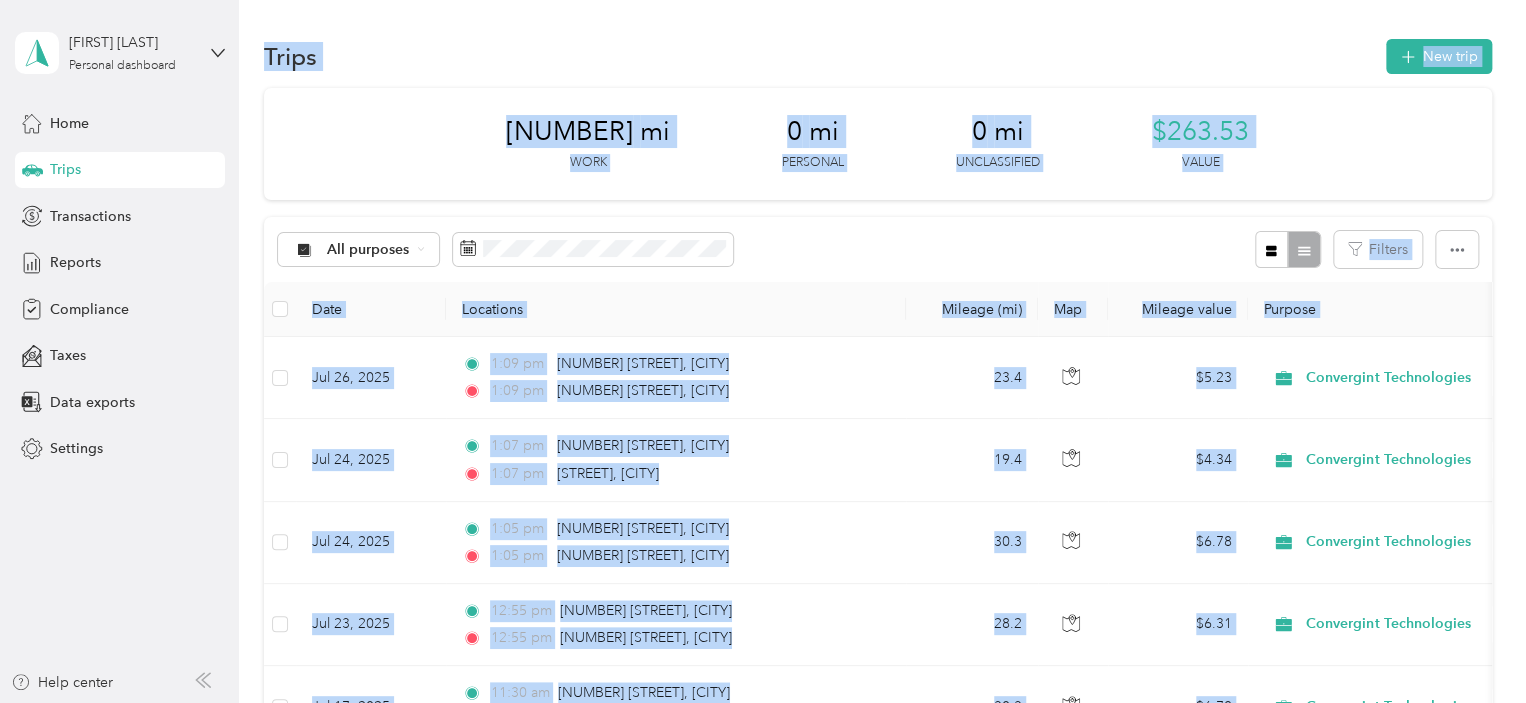 click on "Trips" at bounding box center [65, 169] 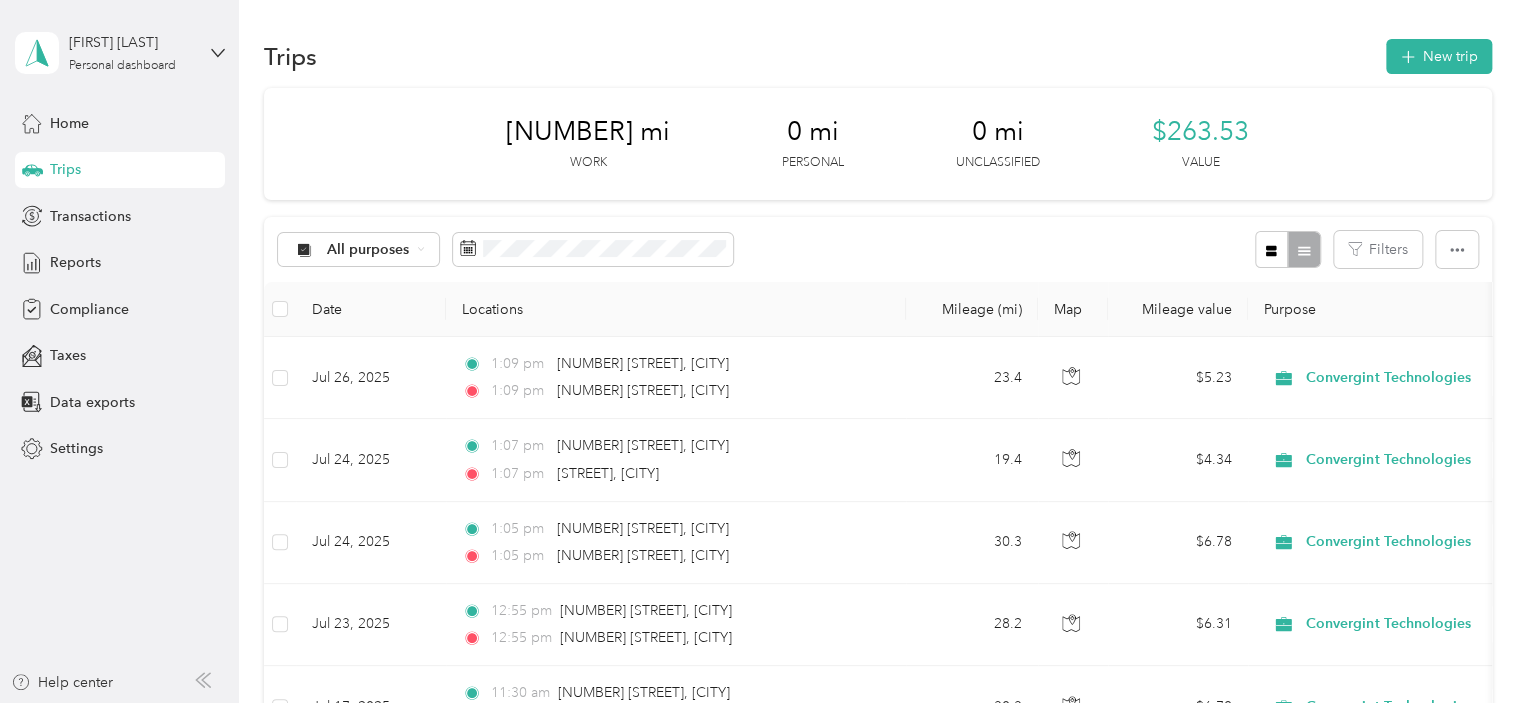 click on "Trips New trip [DISTANCE] Work [DISTANCE] Personal [DISTANCE] Unclassified [CURRENCY] Value All purposes Filters Date Locations Mileage (mi) Map Mileage value Purpose Track Method Report                     [DATE] [TIME] [NUMBER] [STREET], [CITY] [TIME] [NUMBER] [STREET], [CITY] [DISTANCE] [CURRENCY] [COMPANY] Manual [DATE_RANGE] [DATE] [TIME] [NUMBER] [STREET], [CITY] [TIME] [STREET], [CITY] [DISTANCE] [CURRENCY] [COMPANY] Manual [DATE_RANGE] [DATE] [TIME] [NUMBER] [STREET], [CITY] [TIME] [NUMBER] [STREET], [CITY] [DISTANCE] [CURRENCY] [COMPANY] Manual [DATE_RANGE] [DATE] [TIME] [NUMBER] [STREET], [CITY] [TIME] [NUMBER] [STREET], [CITY] [DISTANCE] [CURRENCY] [COMPANY] Manual [DATE_RANGE] [DISTANCE]" at bounding box center (877, 1321) 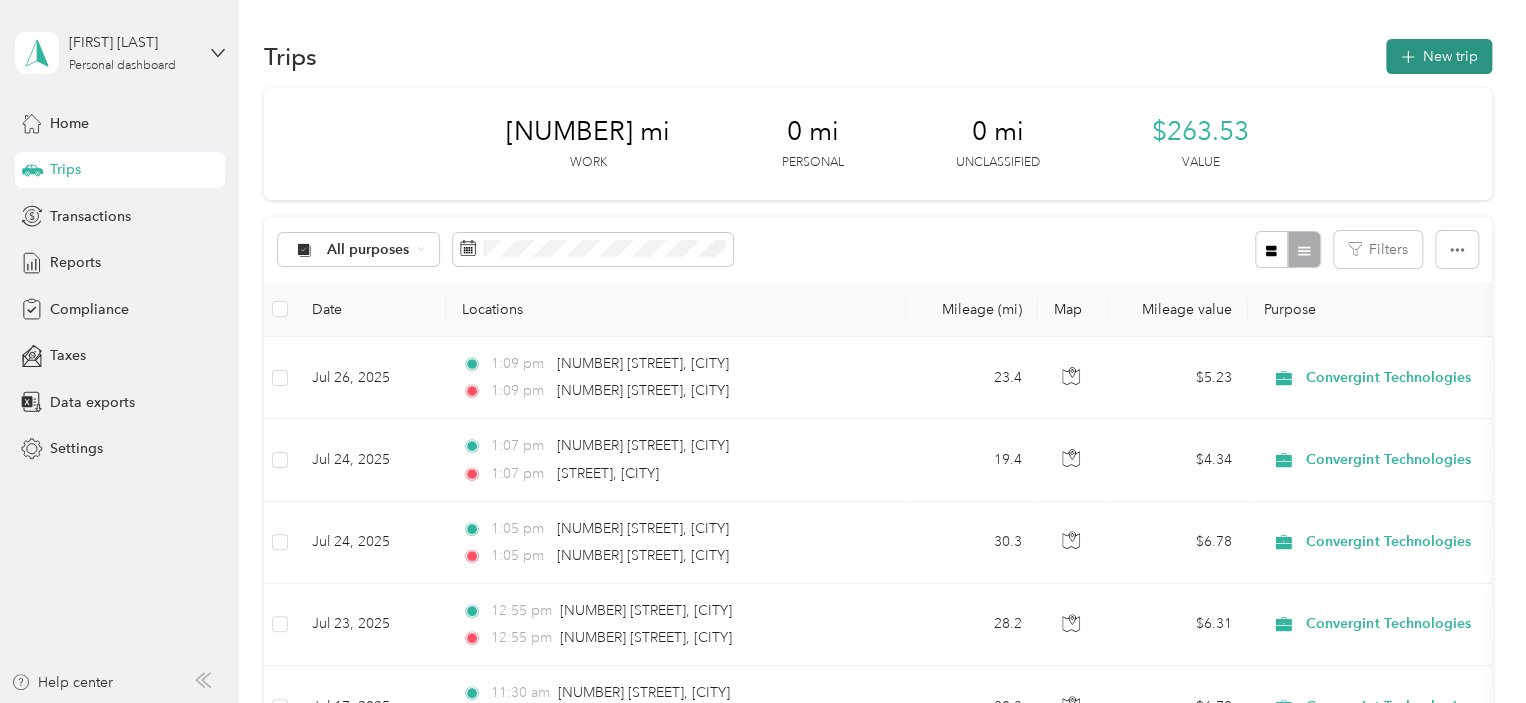 click on "New trip" at bounding box center (1439, 56) 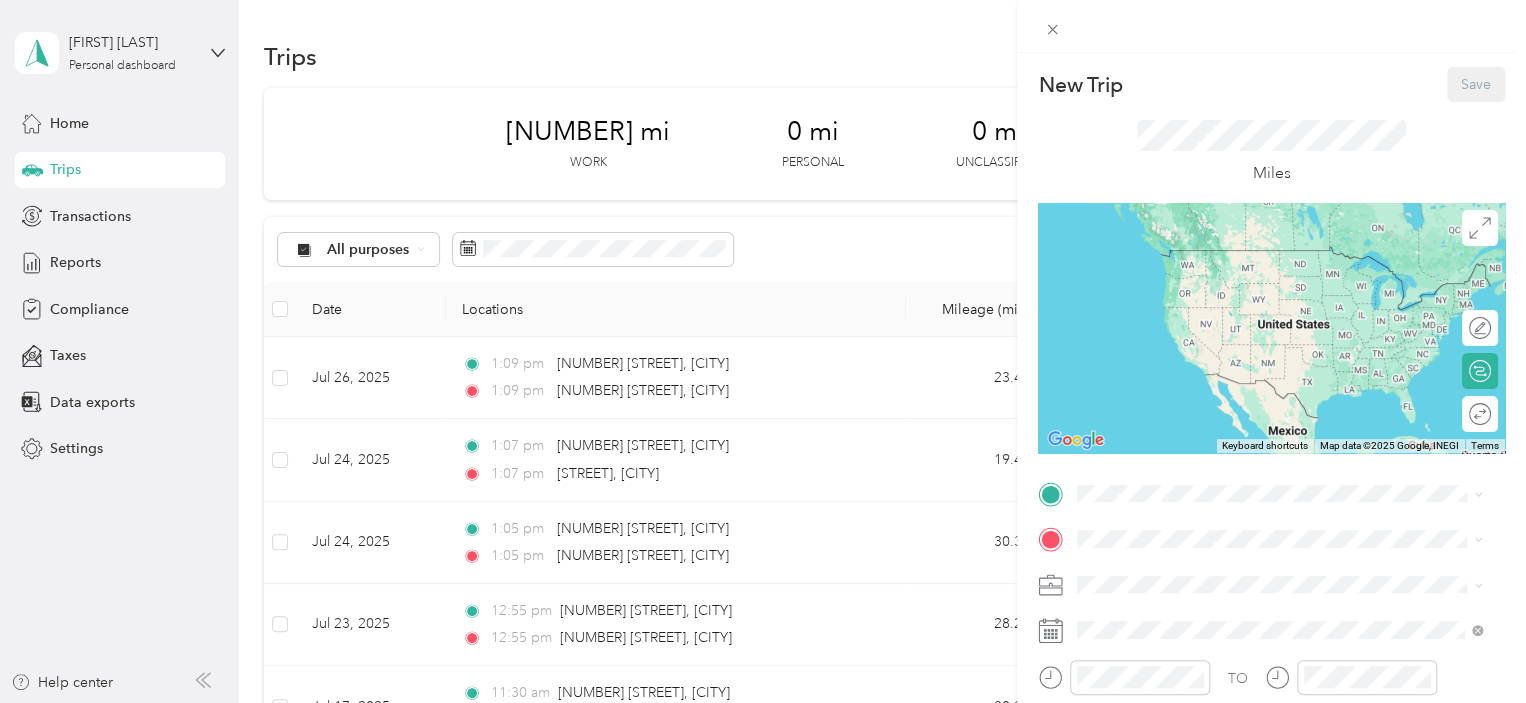 click on "Miles" at bounding box center (1271, 152) 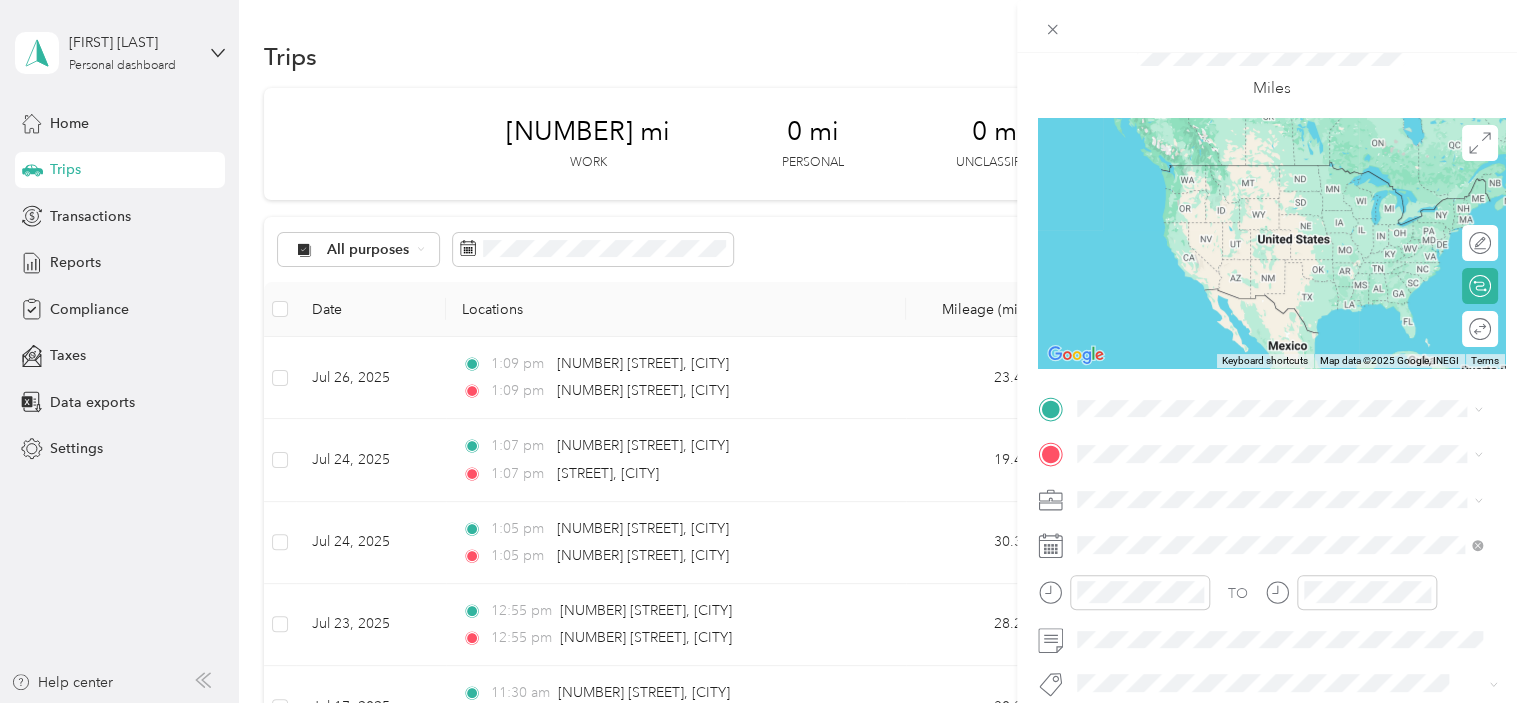 scroll, scrollTop: 136, scrollLeft: 0, axis: vertical 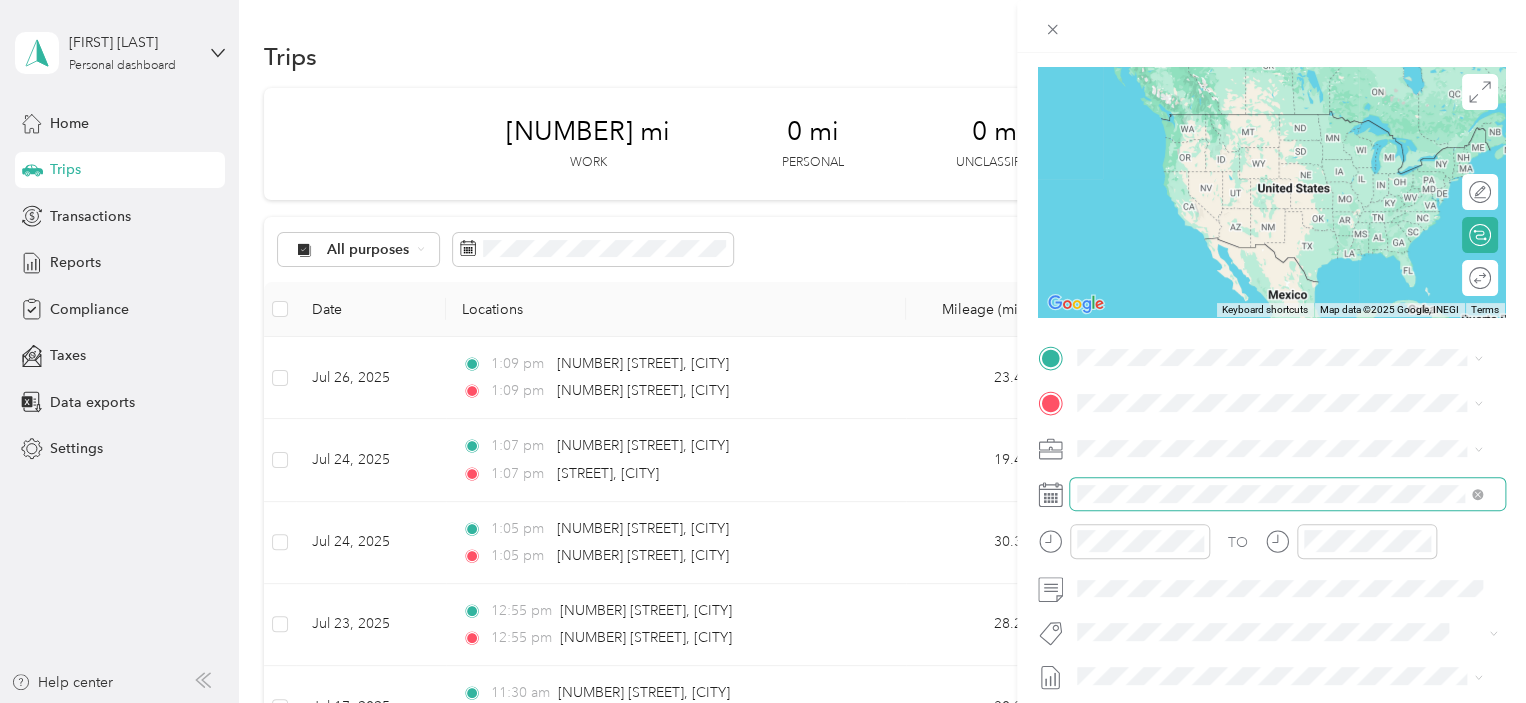 click at bounding box center [1287, 494] 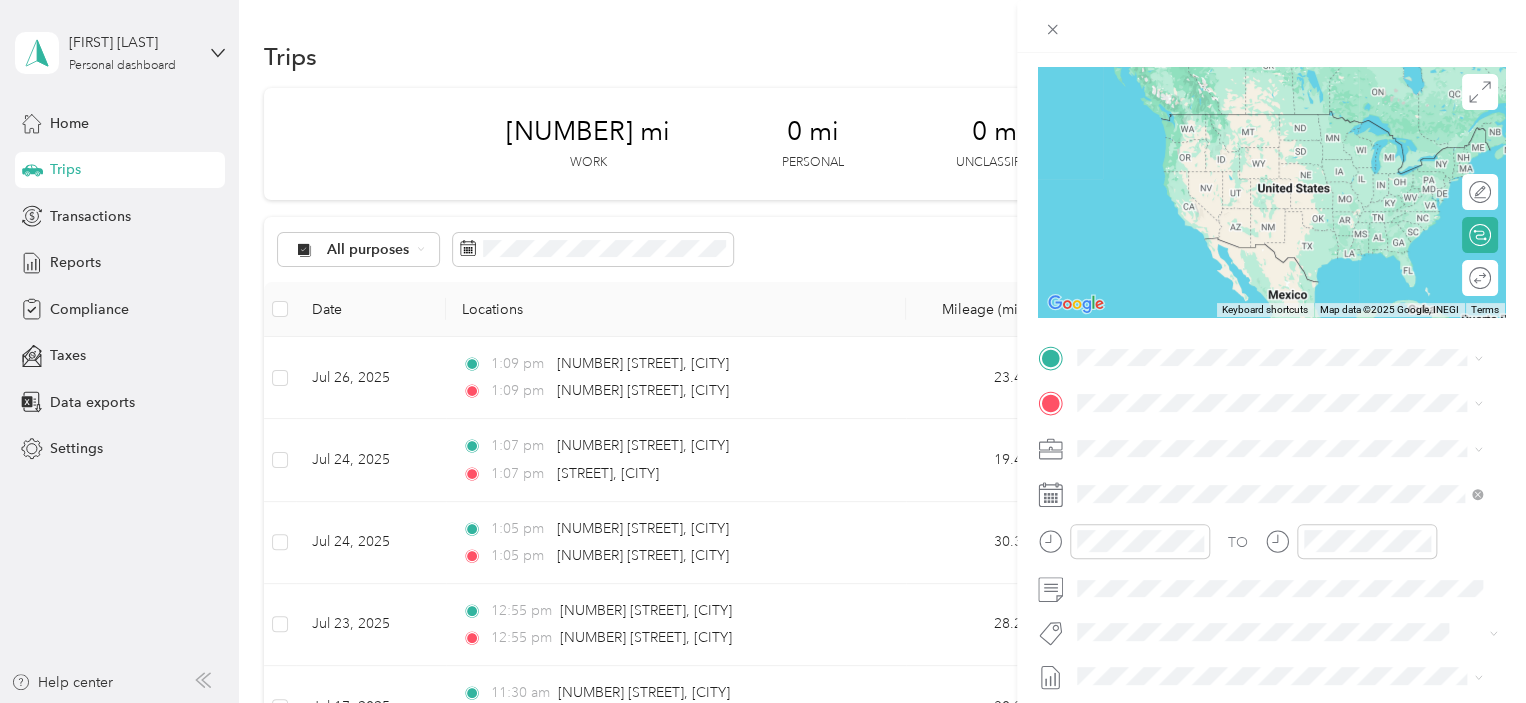 click 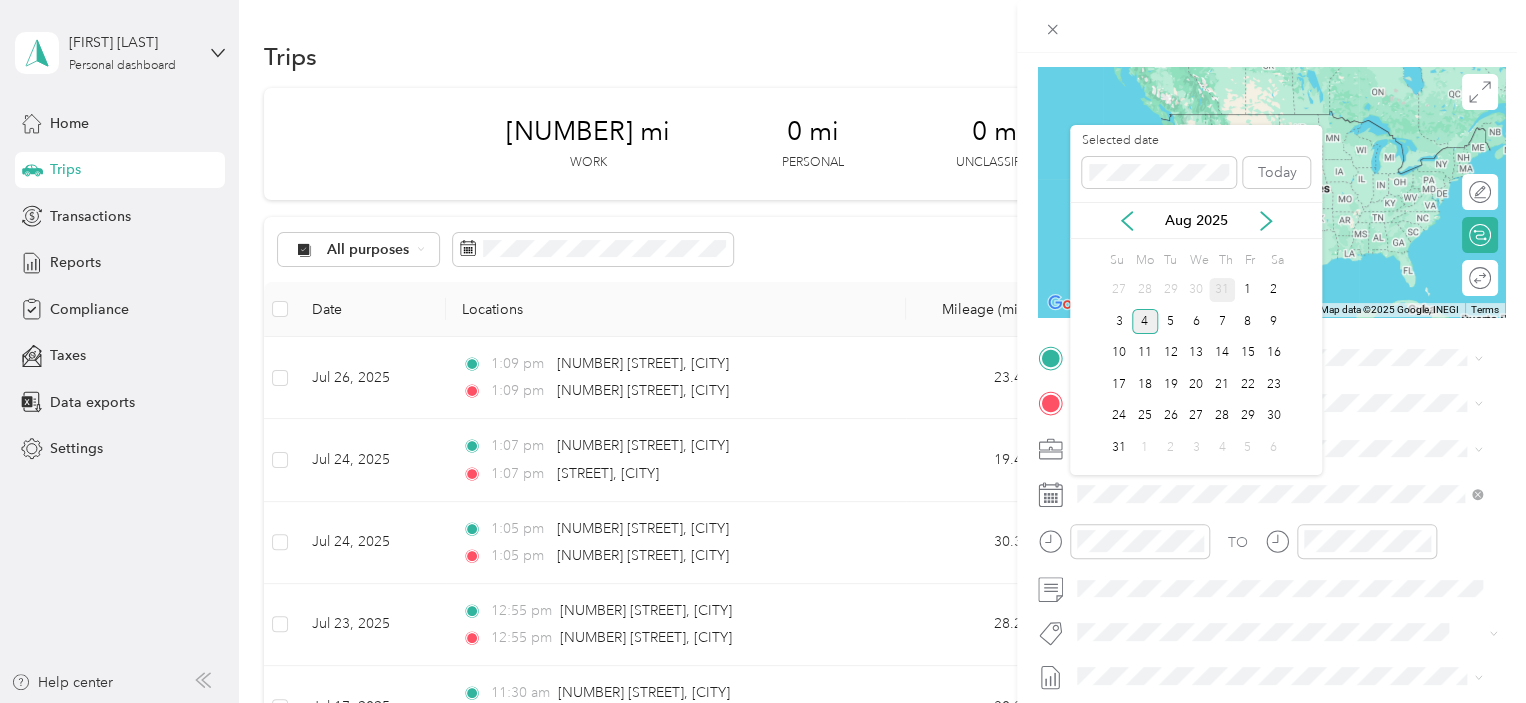 click on "31" at bounding box center [1222, 290] 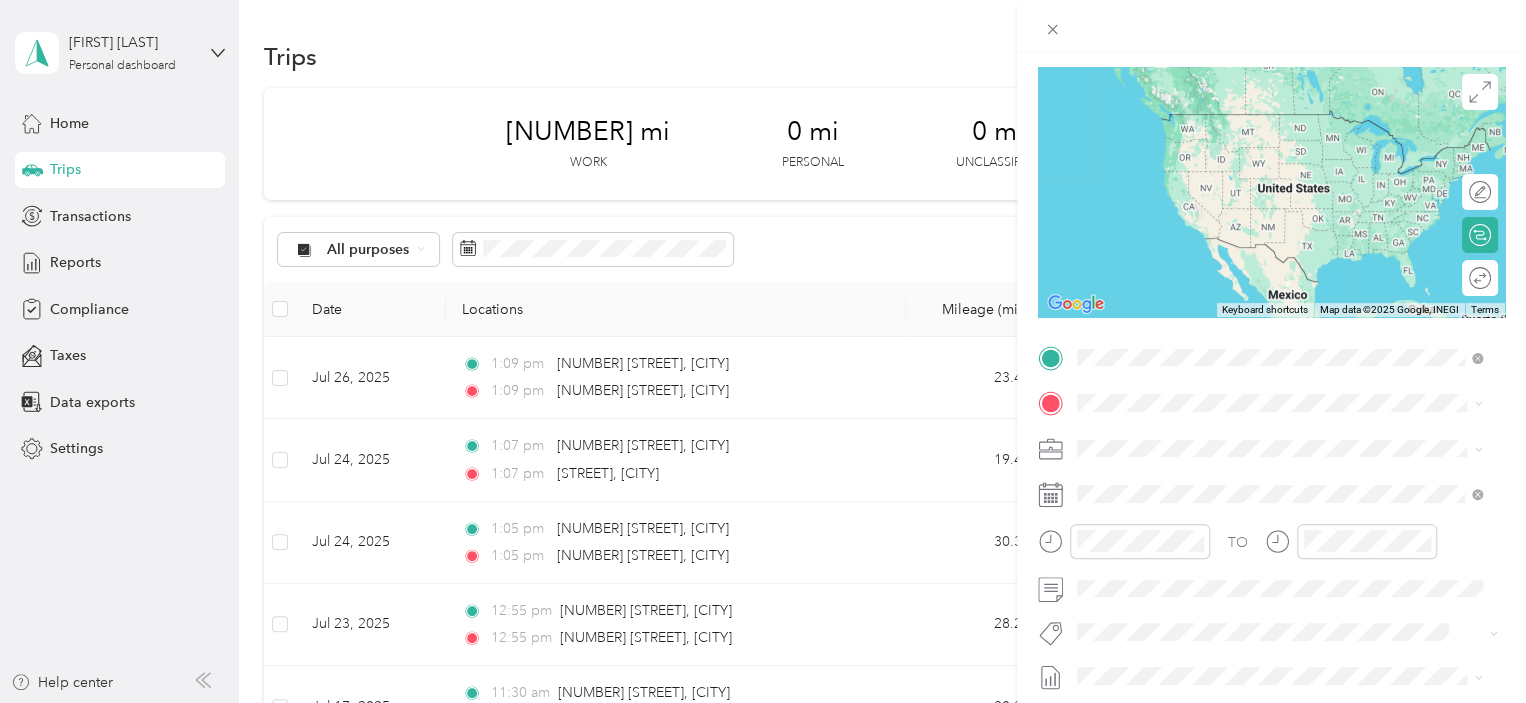 click on "[NUMBER] [STREET]
[CITY], [STATE] [POSTAL_CODE], [COUNTRY]" at bounding box center (1259, 437) 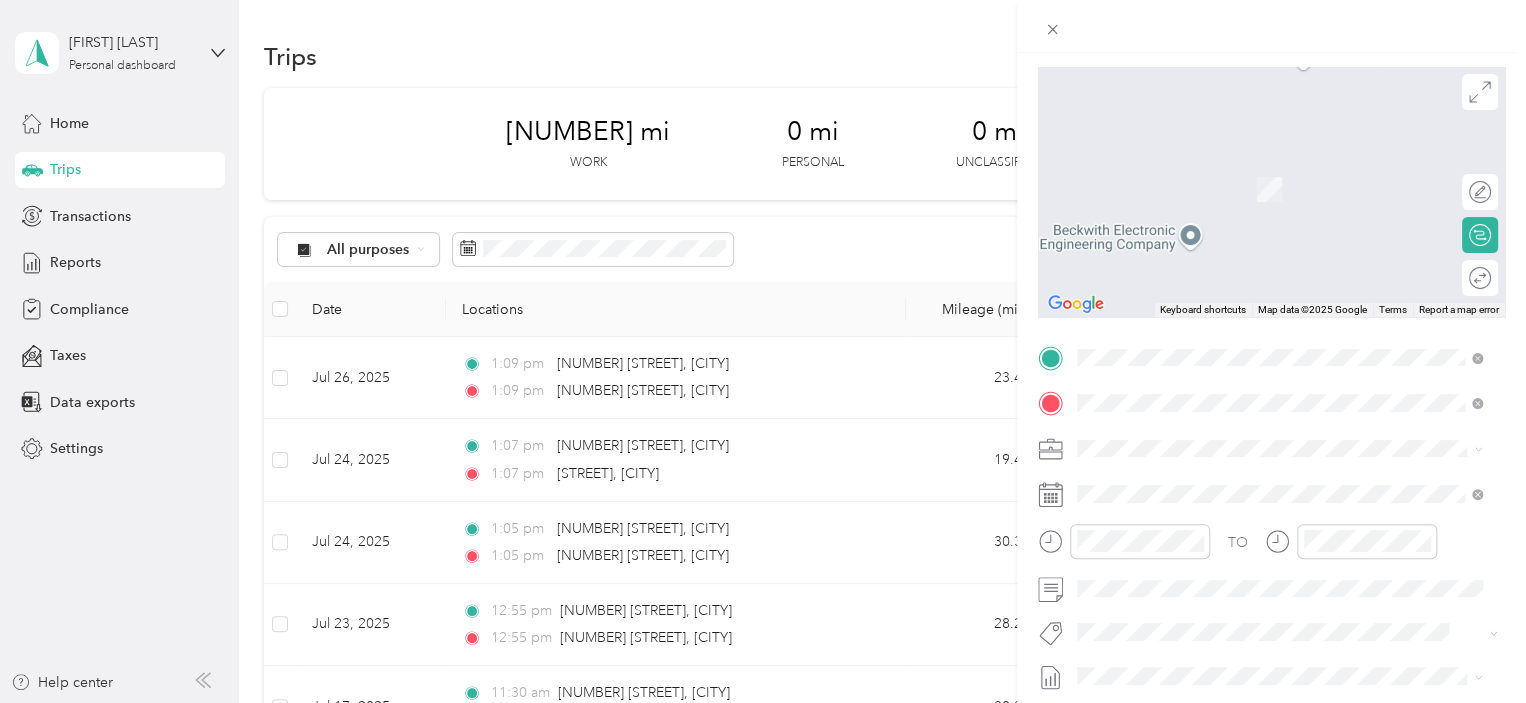 click on "[NUMBER] [STREET]
[CITY], [STATE] [POSTAL_CODE], [COUNTRY]" at bounding box center (1259, 482) 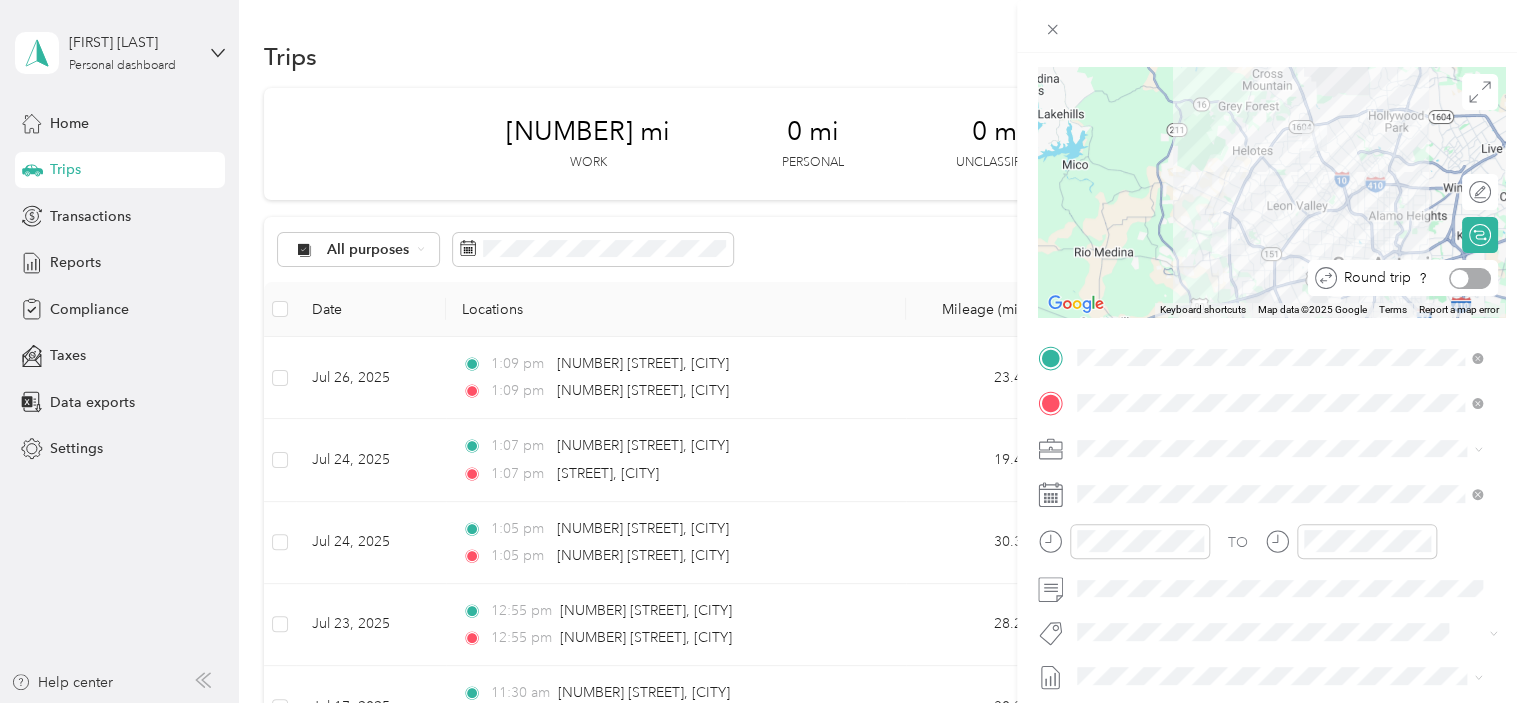 click at bounding box center (1470, 278) 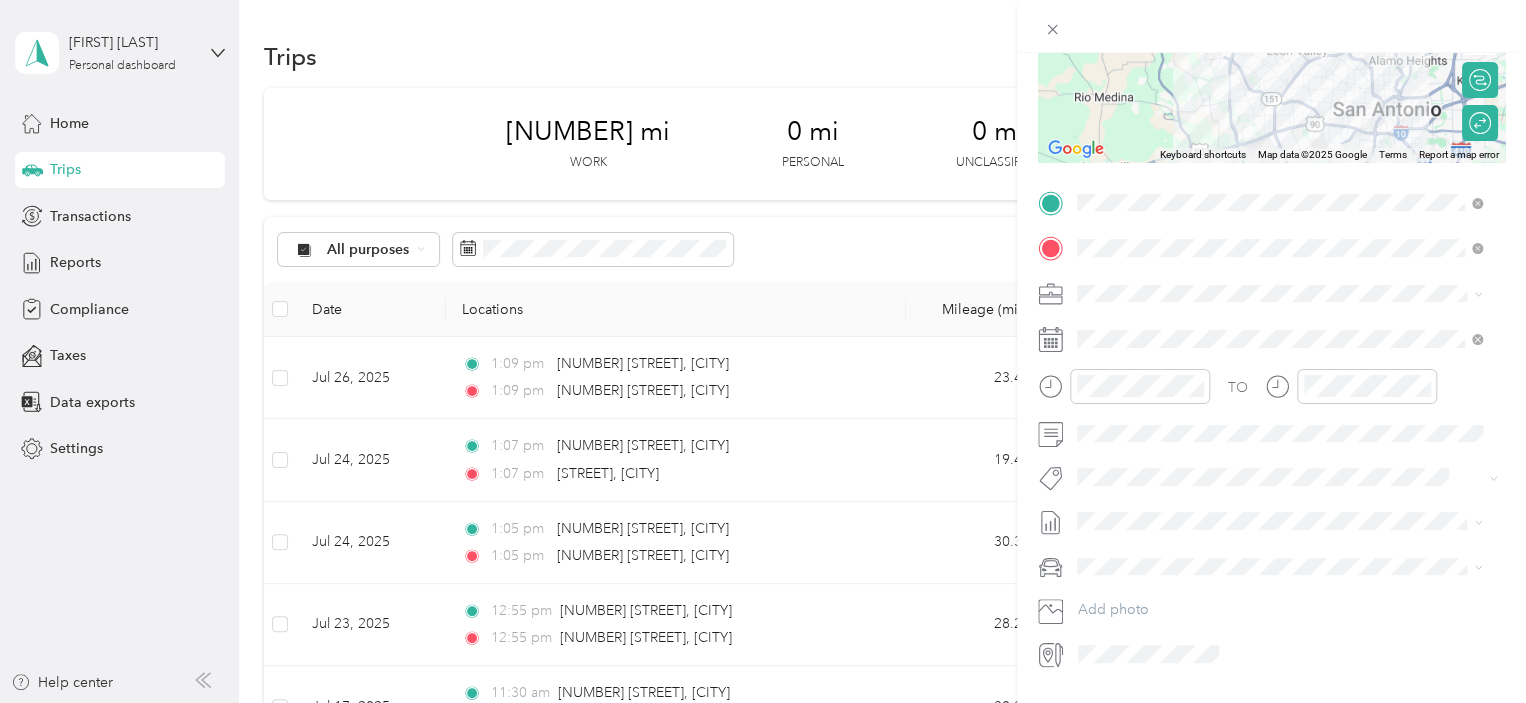 scroll, scrollTop: 345, scrollLeft: 0, axis: vertical 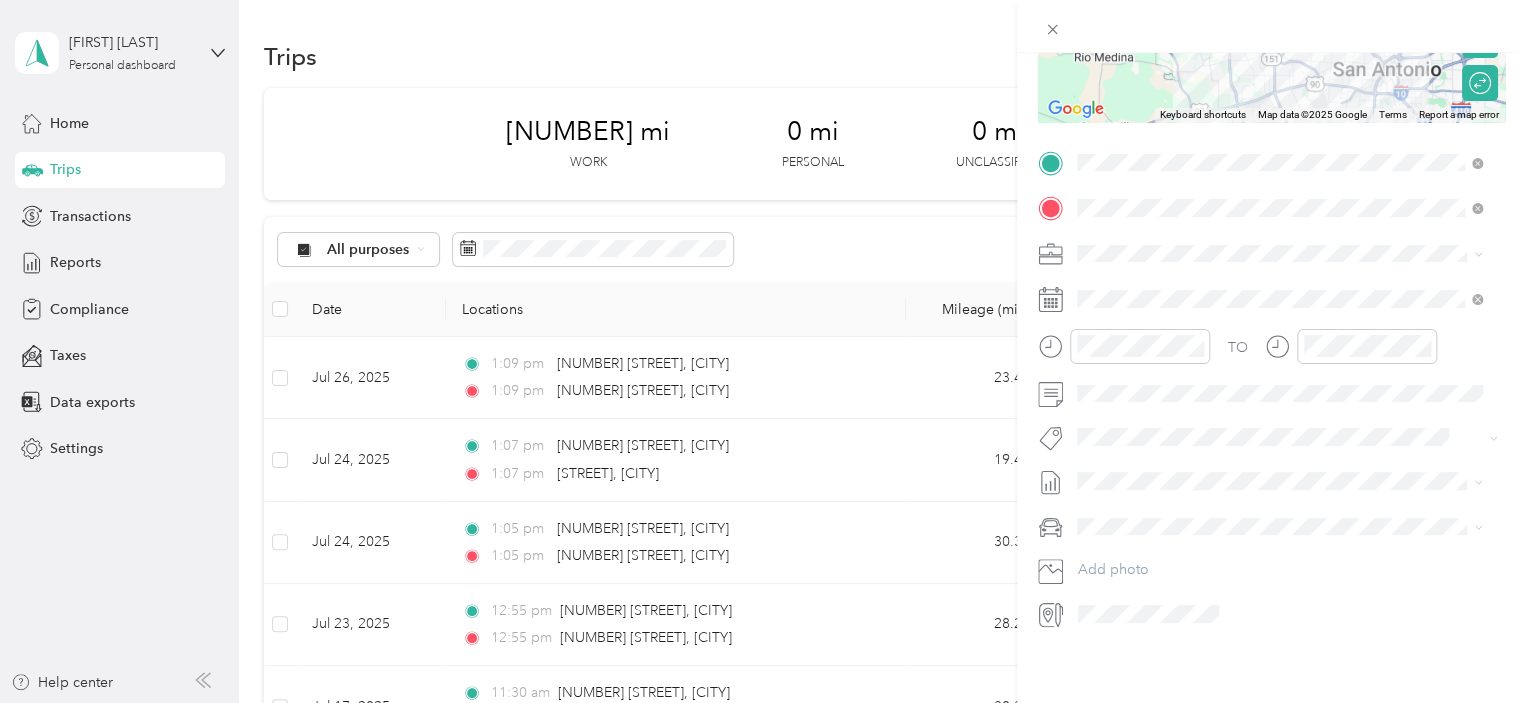click on "GMC Sierra 1500" at bounding box center [1138, 546] 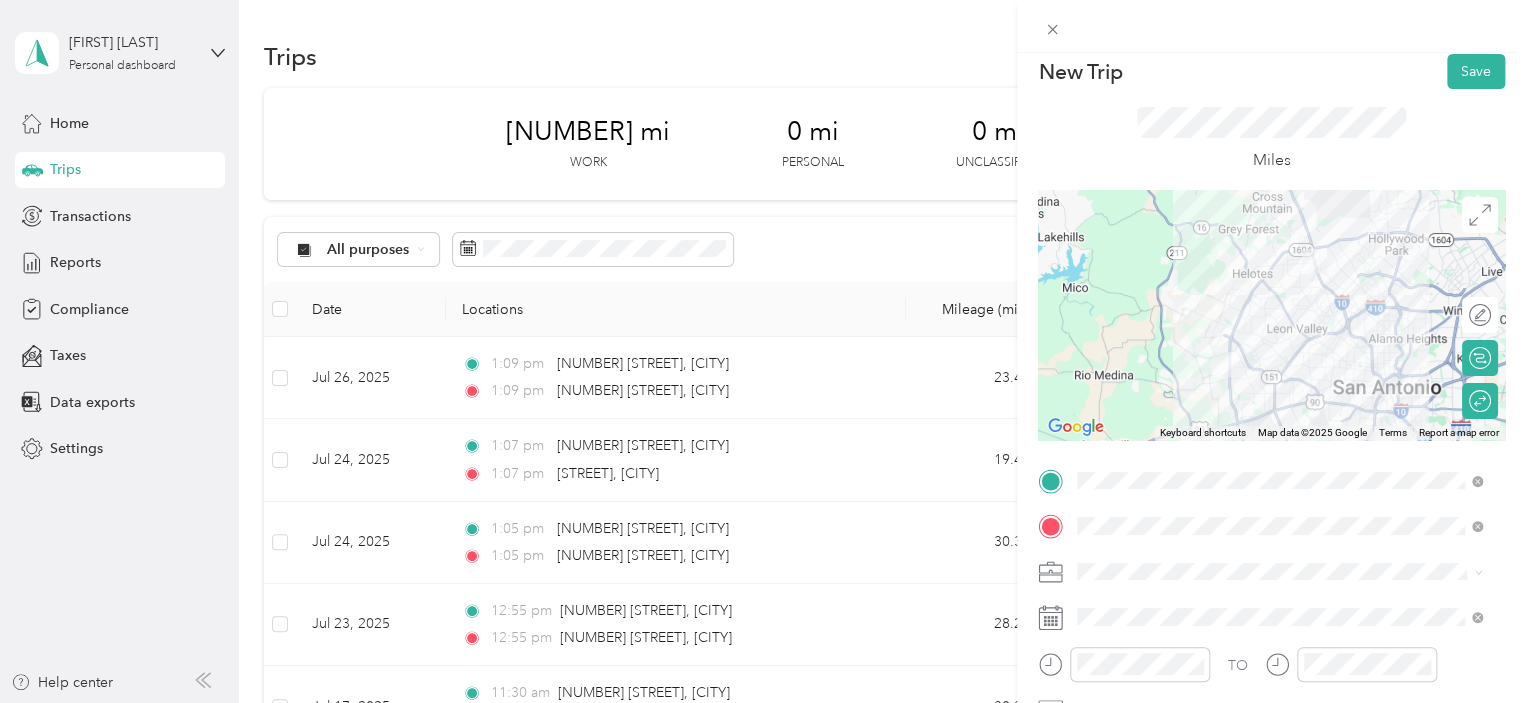 scroll, scrollTop: 0, scrollLeft: 0, axis: both 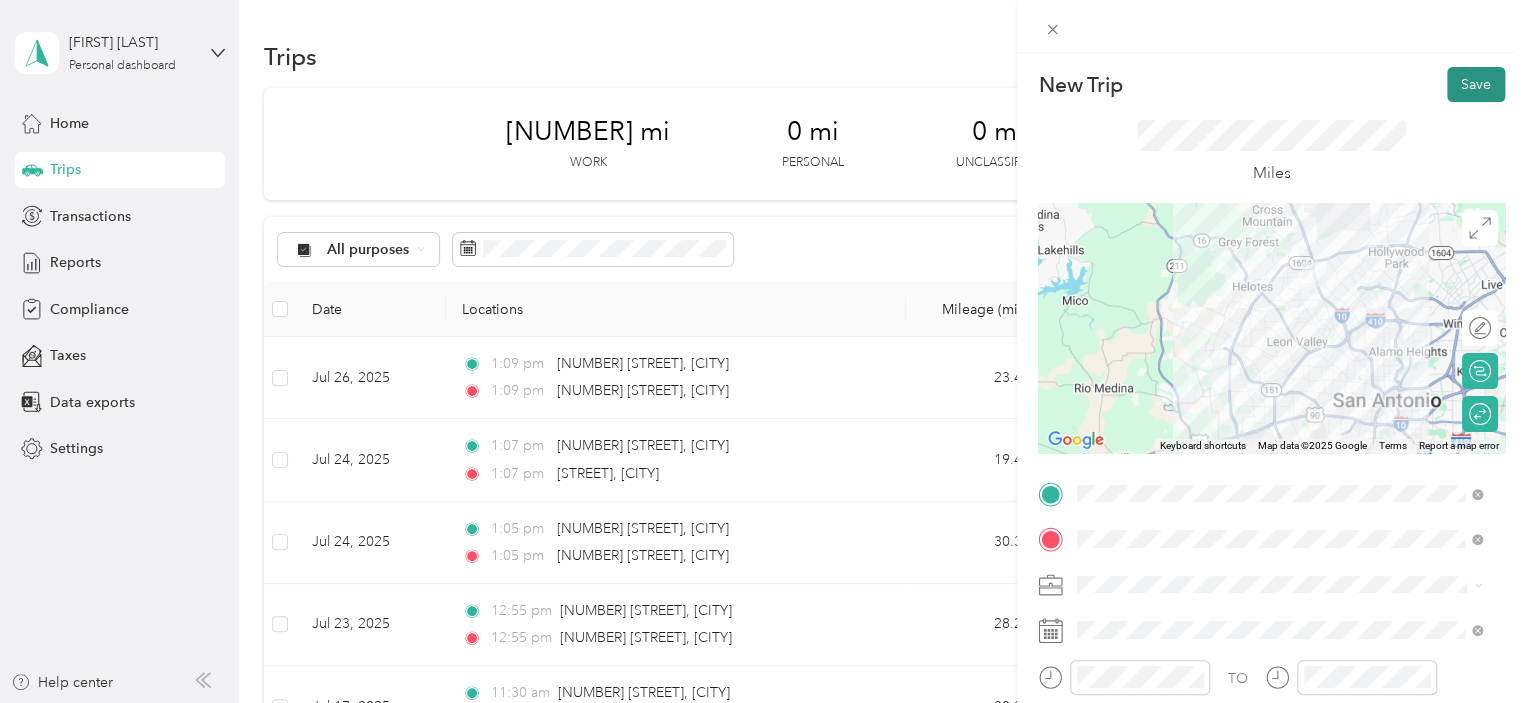 click on "Save" at bounding box center (1476, 84) 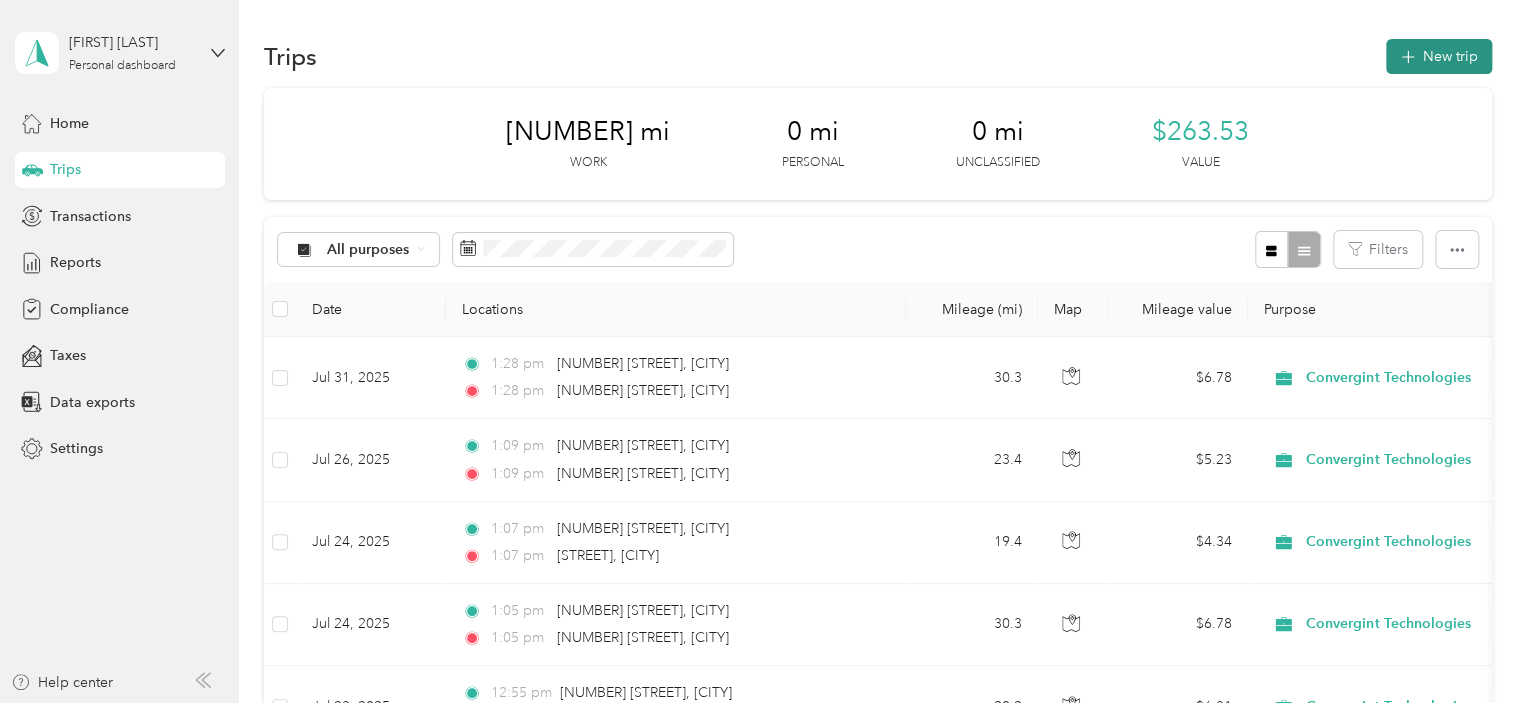 click on "New trip" at bounding box center [1439, 56] 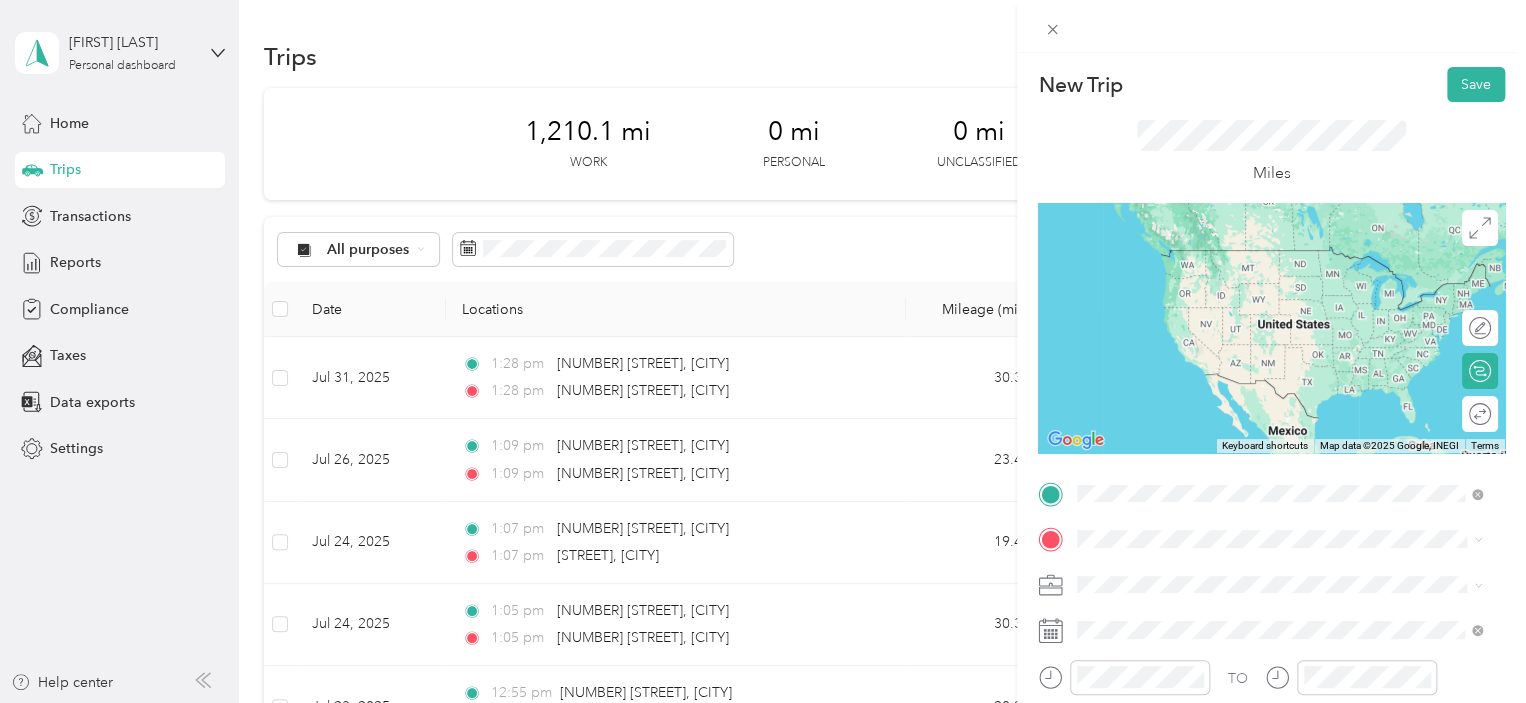 click on "[NUMBER] [STREET]
[CITY], [STATE] [POSTAL_CODE], [COUNTRY]" at bounding box center (1259, 258) 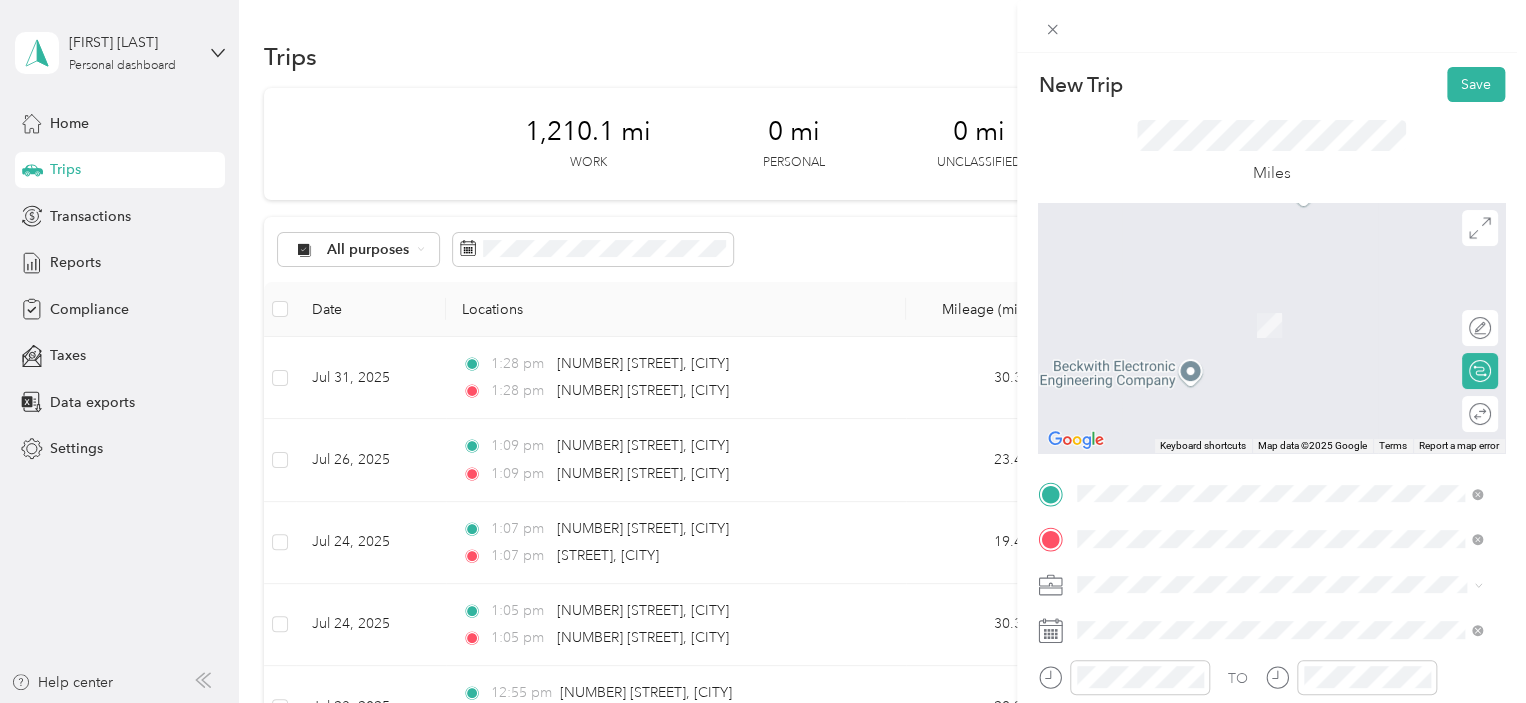 click on "[NUMBER] [STREET]
[CITY], [STATE] [POSTAL_CODE], [COUNTRY]" at bounding box center (1259, 304) 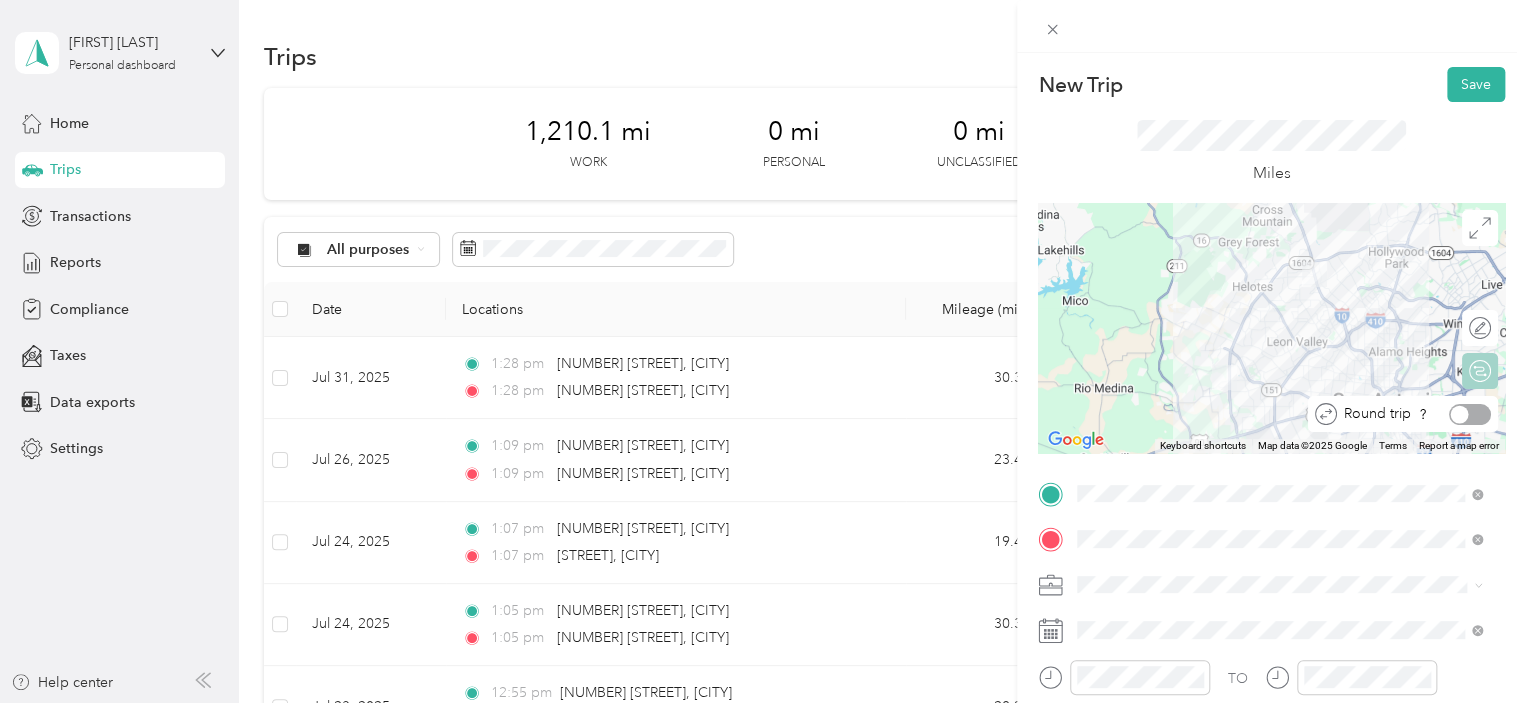 click at bounding box center (1470, 414) 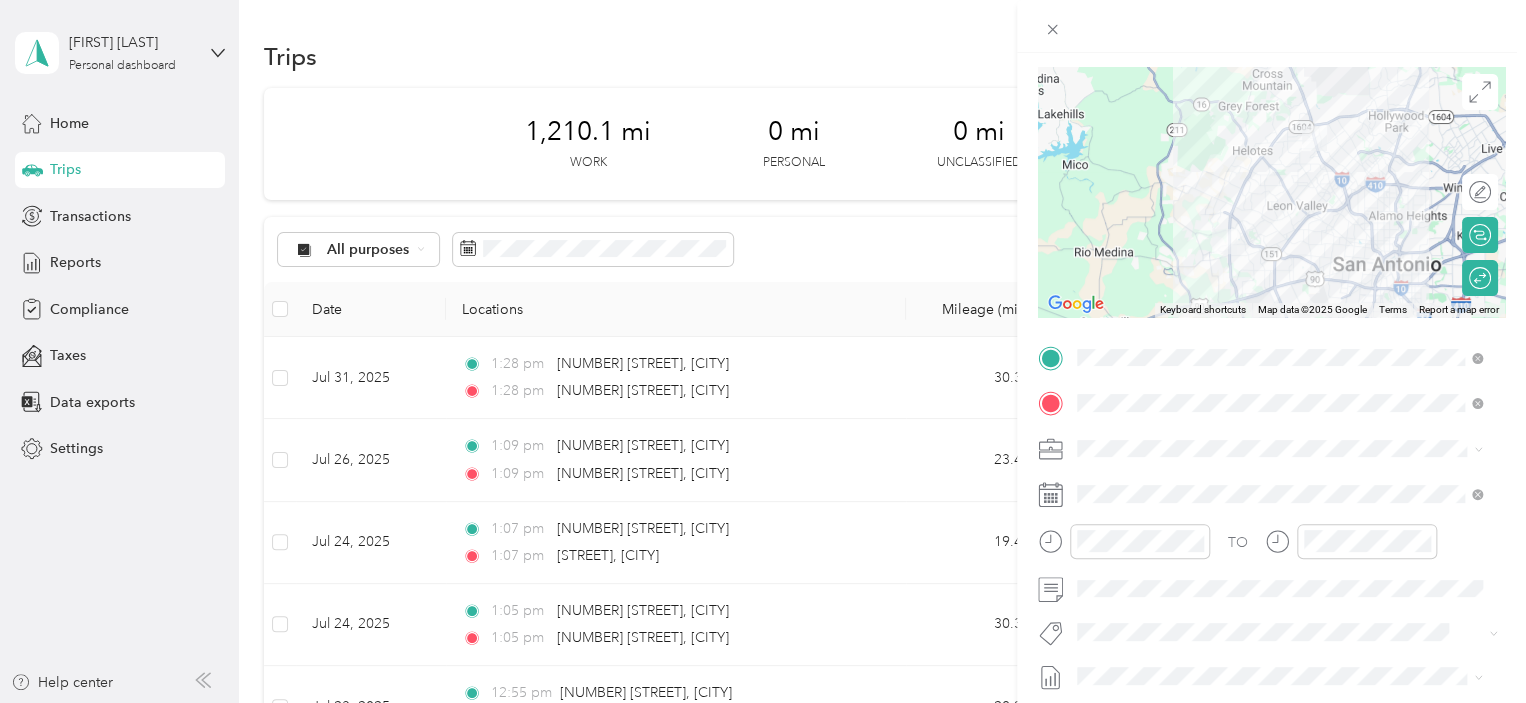 scroll, scrollTop: 173, scrollLeft: 0, axis: vertical 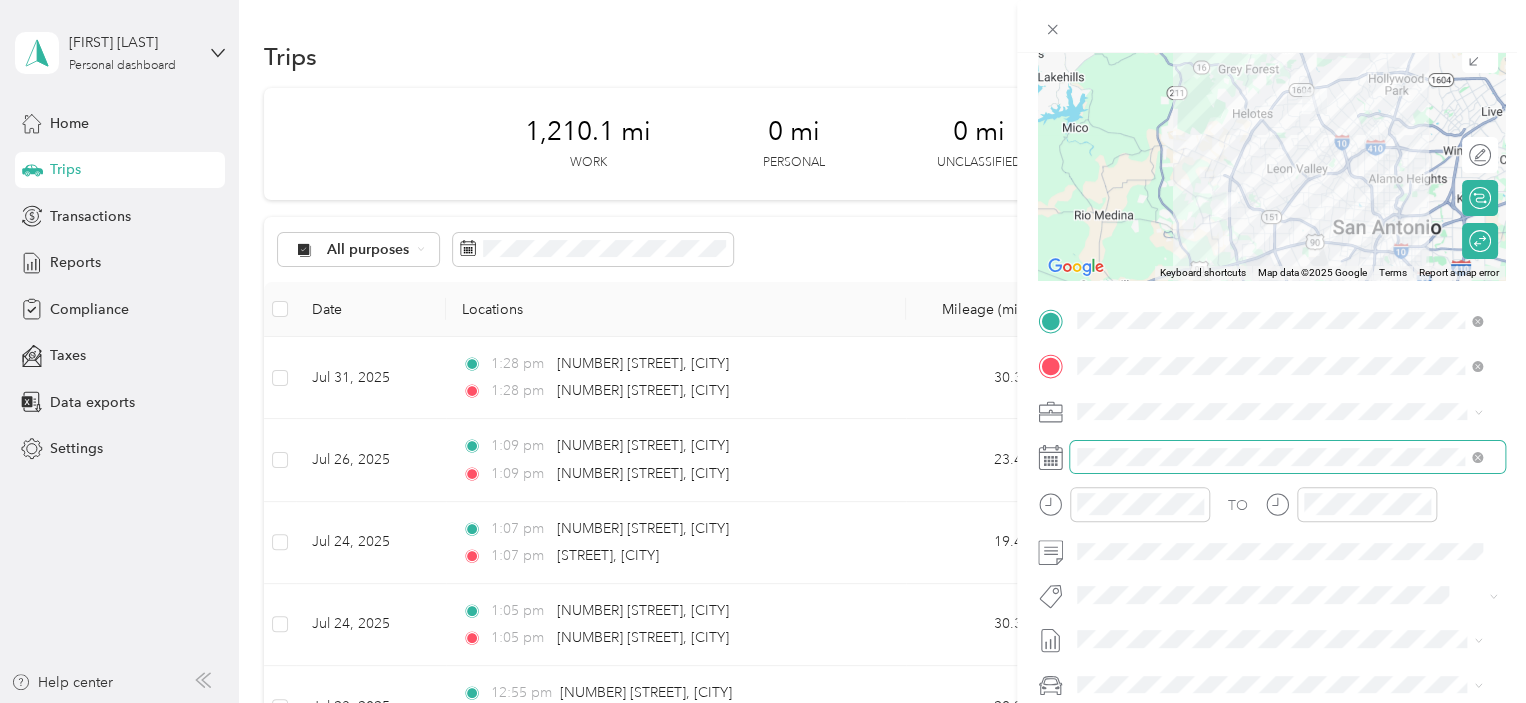 click at bounding box center (1287, 457) 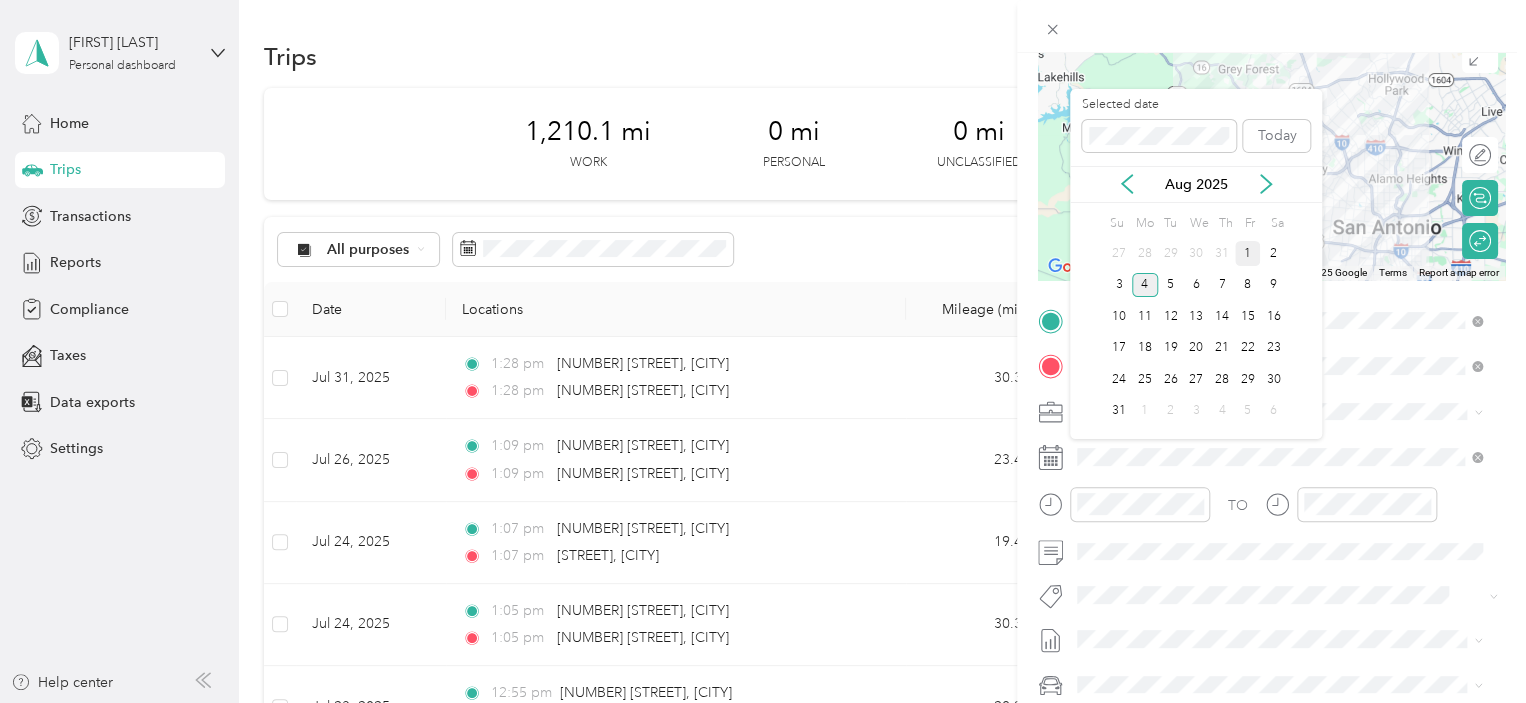 click on "1" at bounding box center (1248, 253) 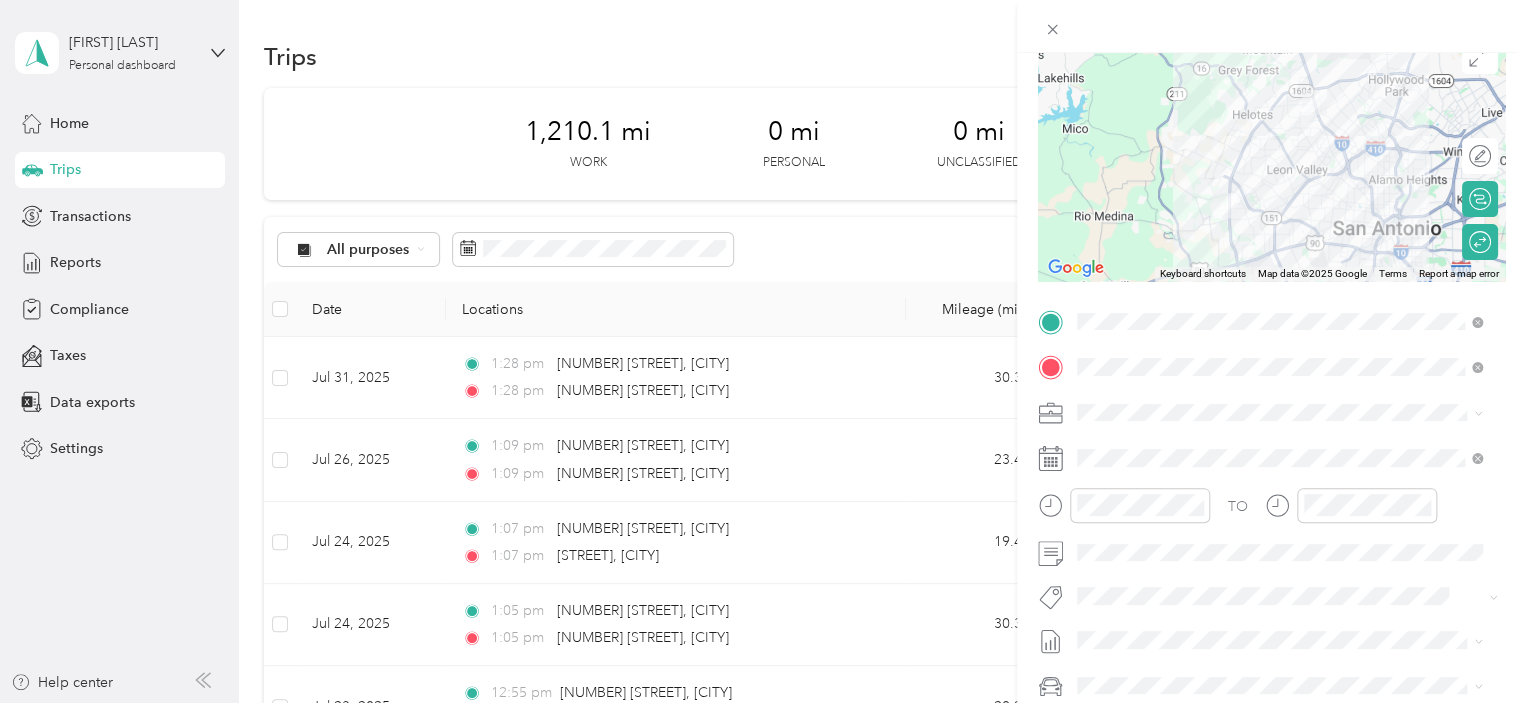 scroll, scrollTop: 344, scrollLeft: 0, axis: vertical 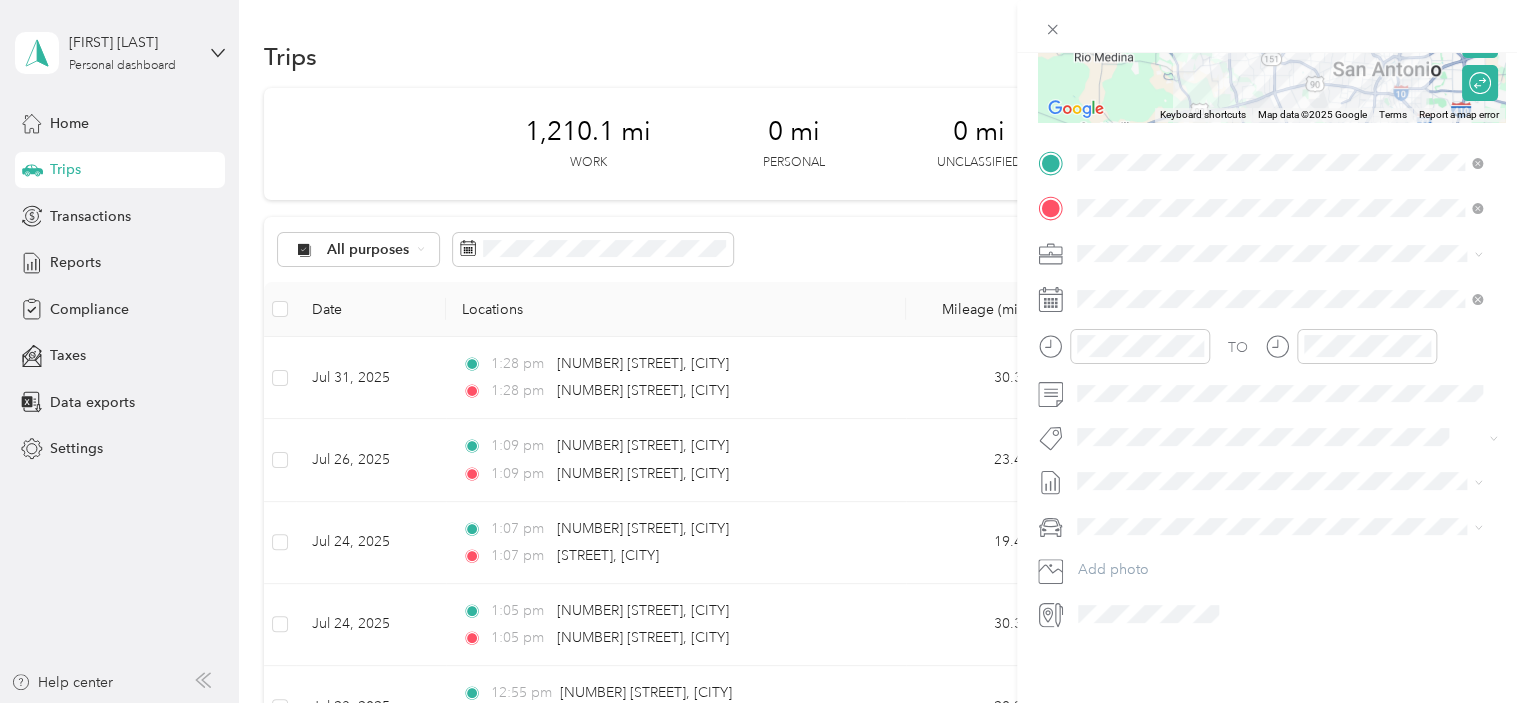 click at bounding box center [1287, 527] 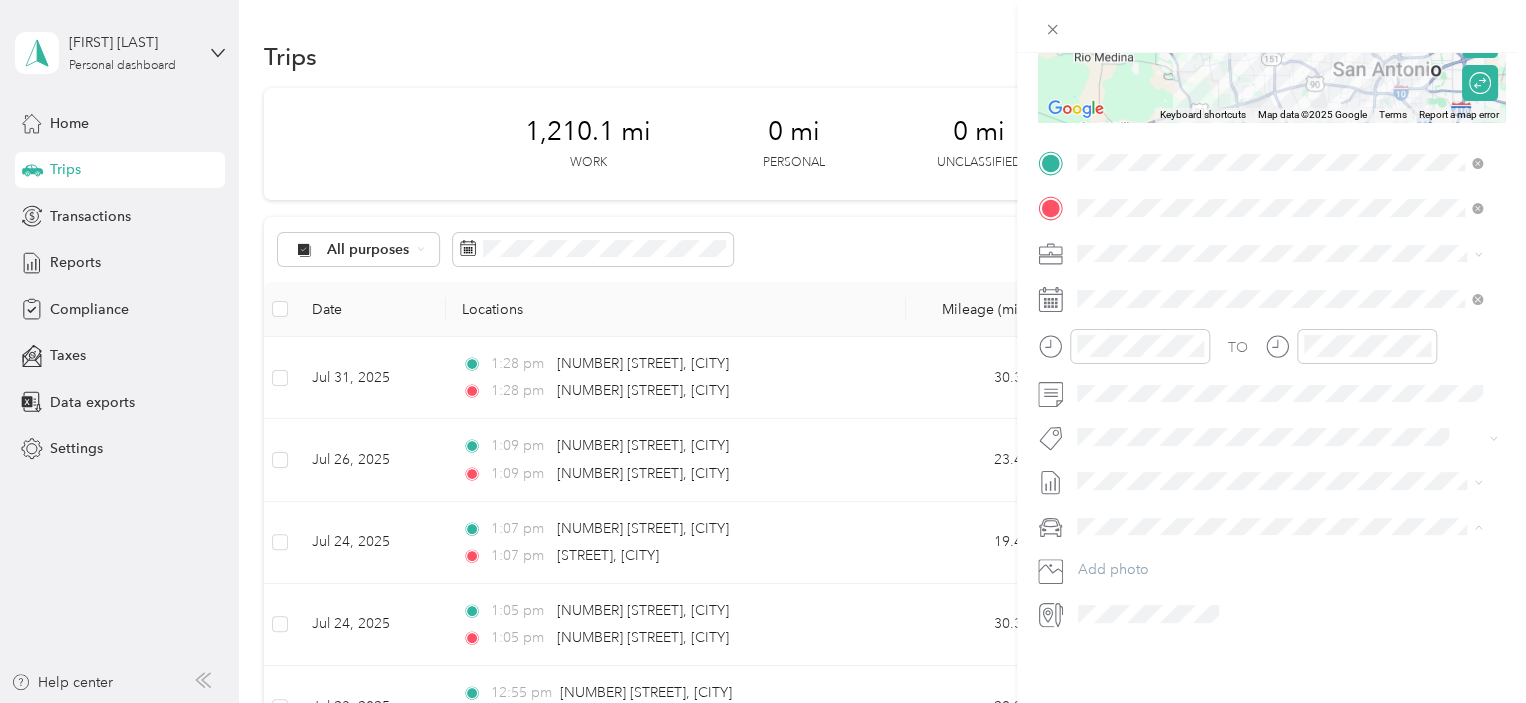 click on "GMC Sierra 1500" at bounding box center [1138, 547] 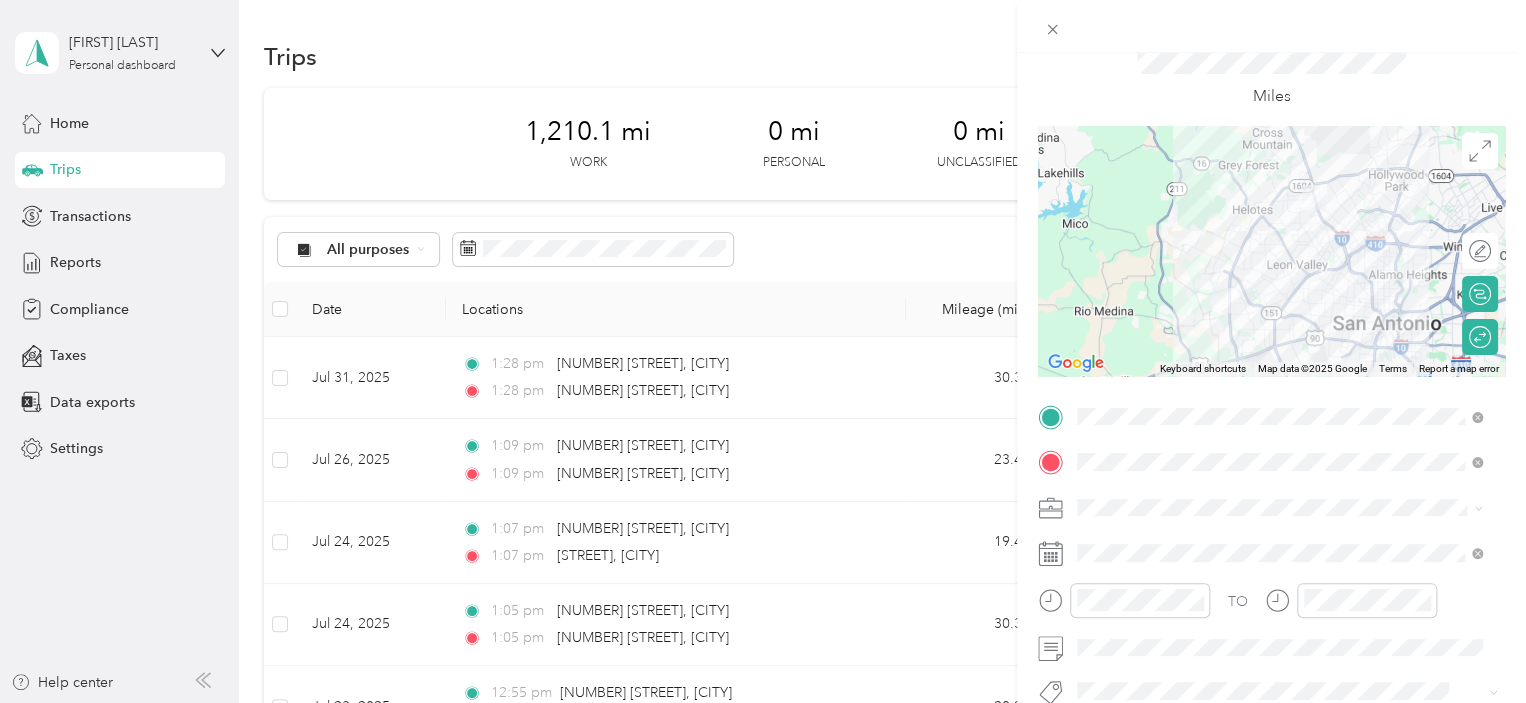 scroll, scrollTop: 43, scrollLeft: 0, axis: vertical 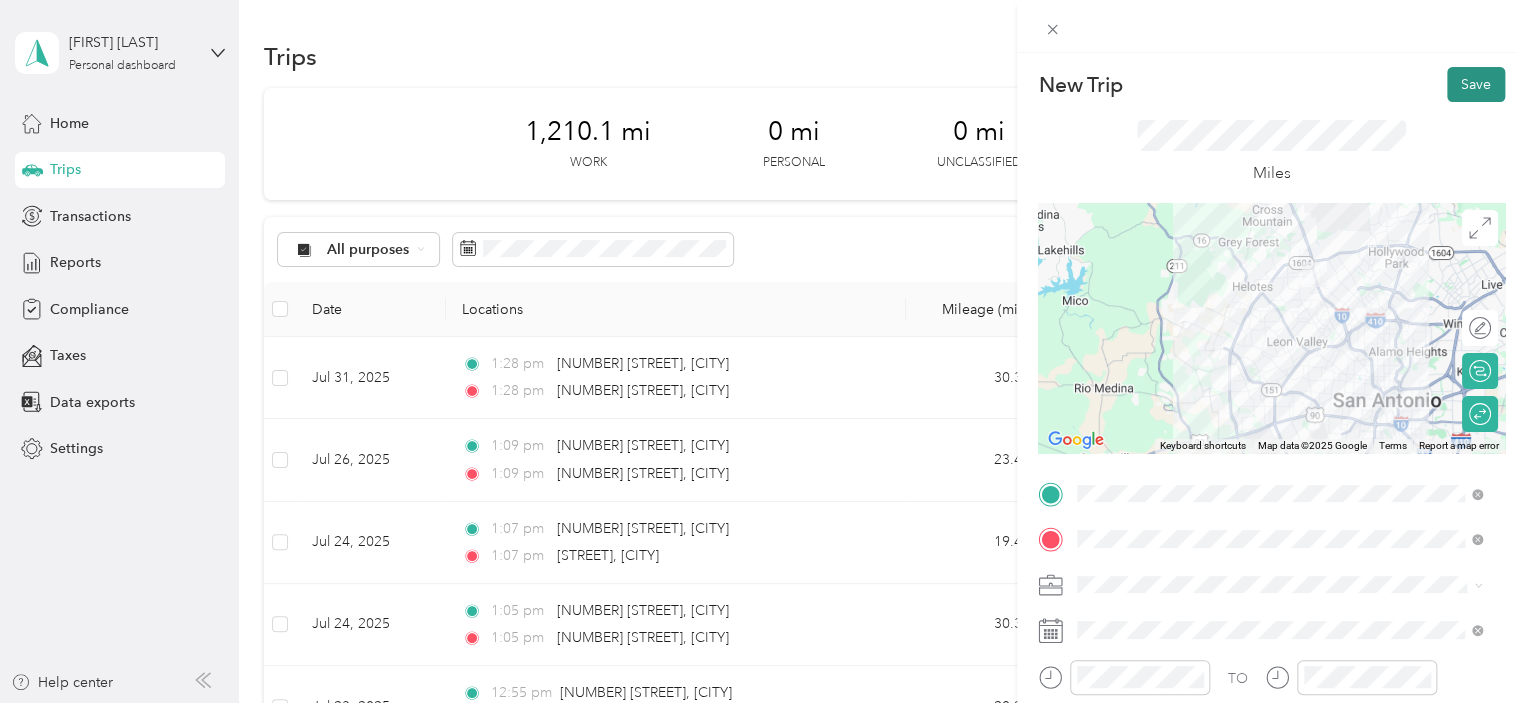 click on "Save" at bounding box center (1476, 84) 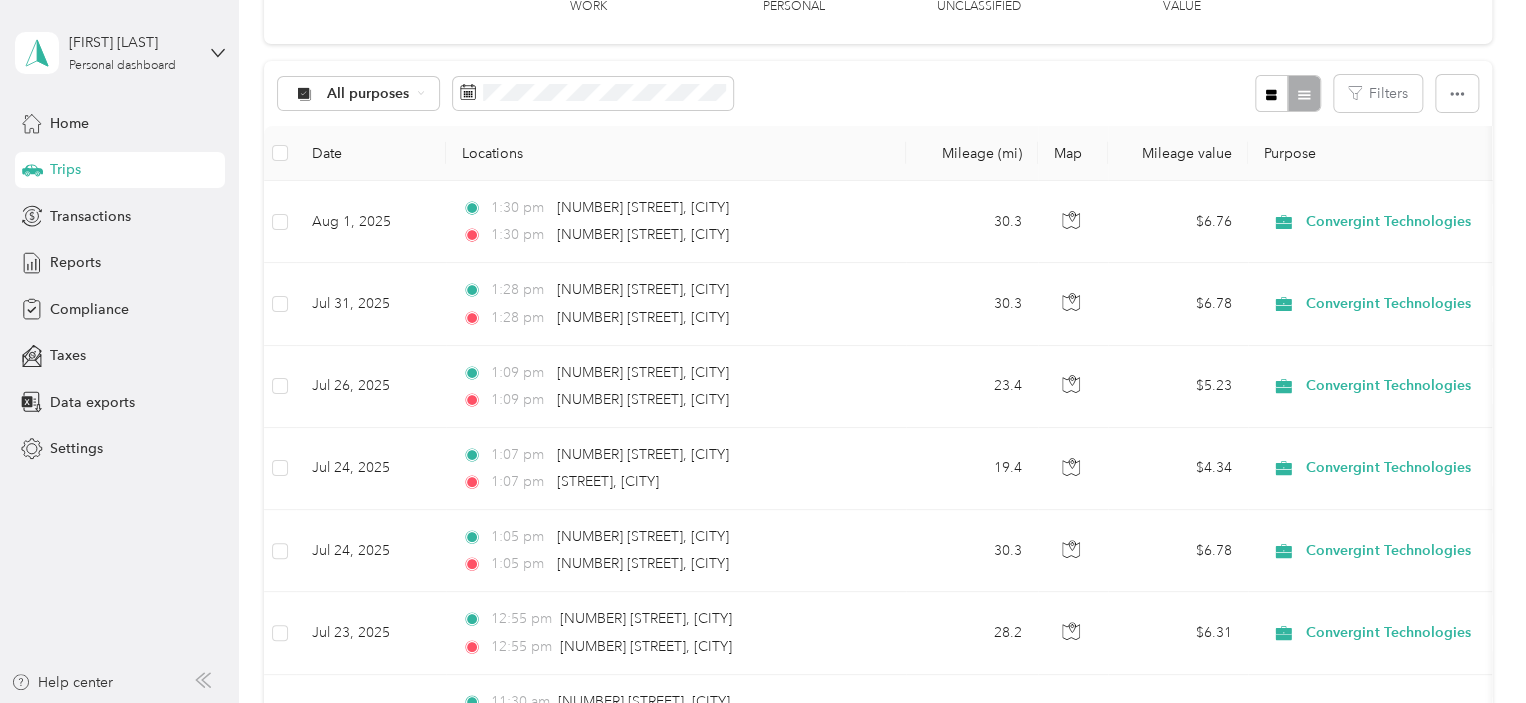 scroll, scrollTop: 0, scrollLeft: 0, axis: both 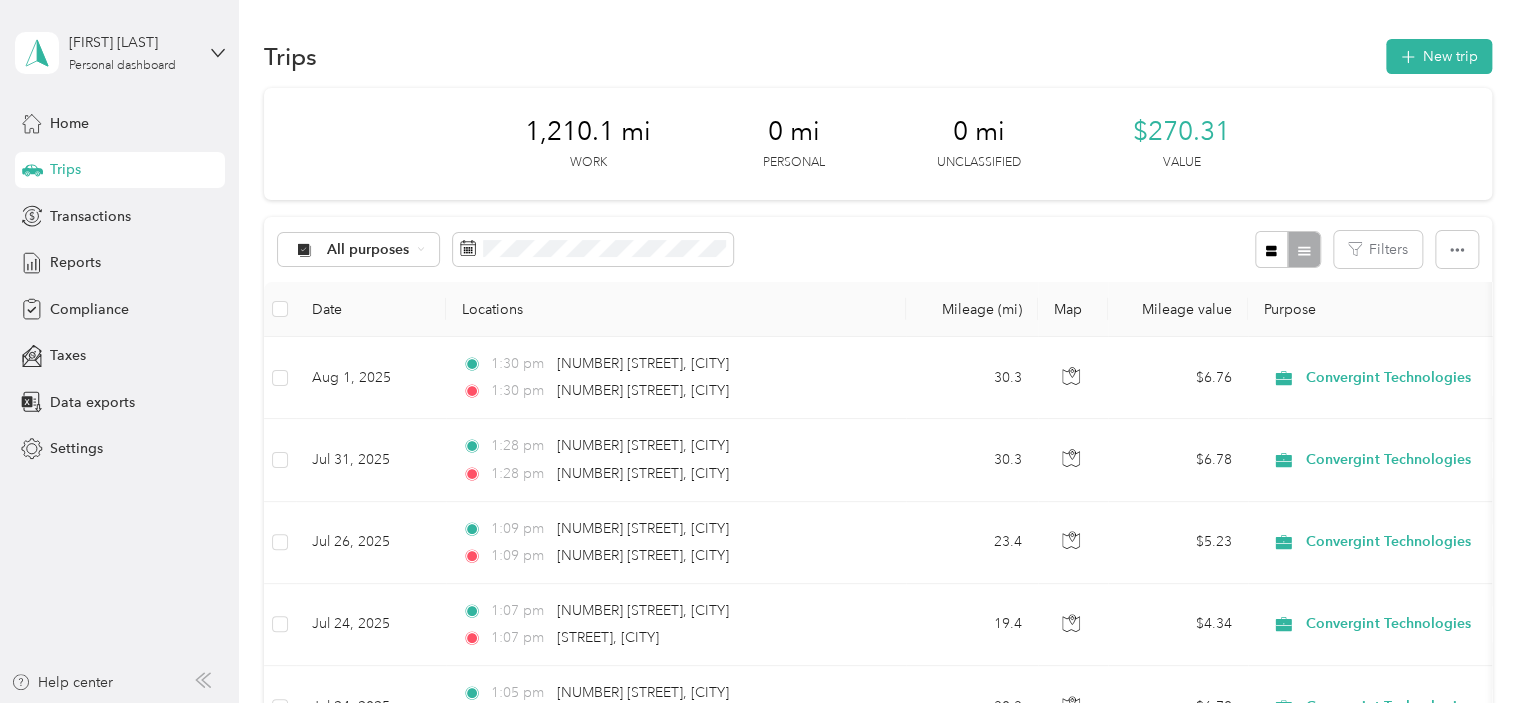 click on "[DISTANCE] Work [DISTANCE] Personal [DISTANCE] Unclassified [CURRENCY] Value" at bounding box center (878, 144) 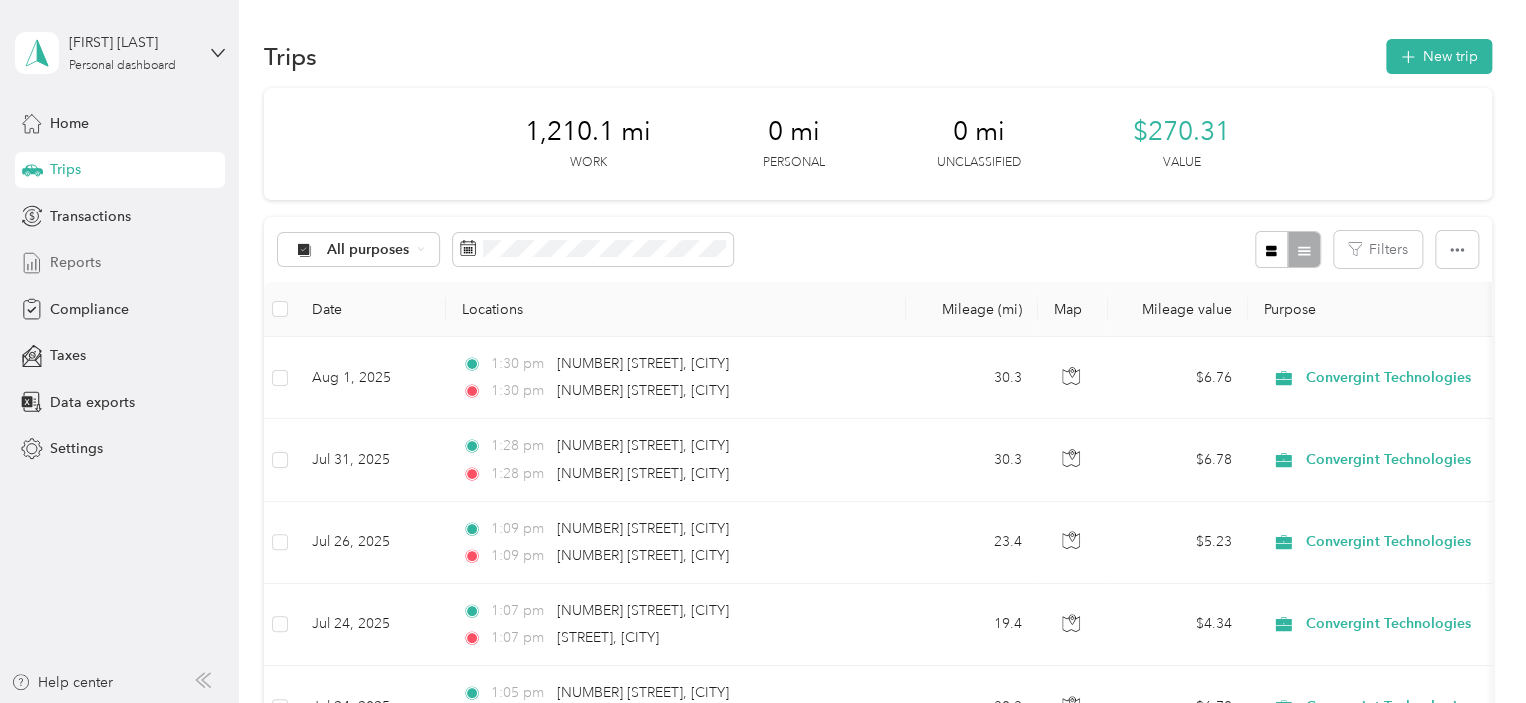 click on "Reports" at bounding box center (120, 263) 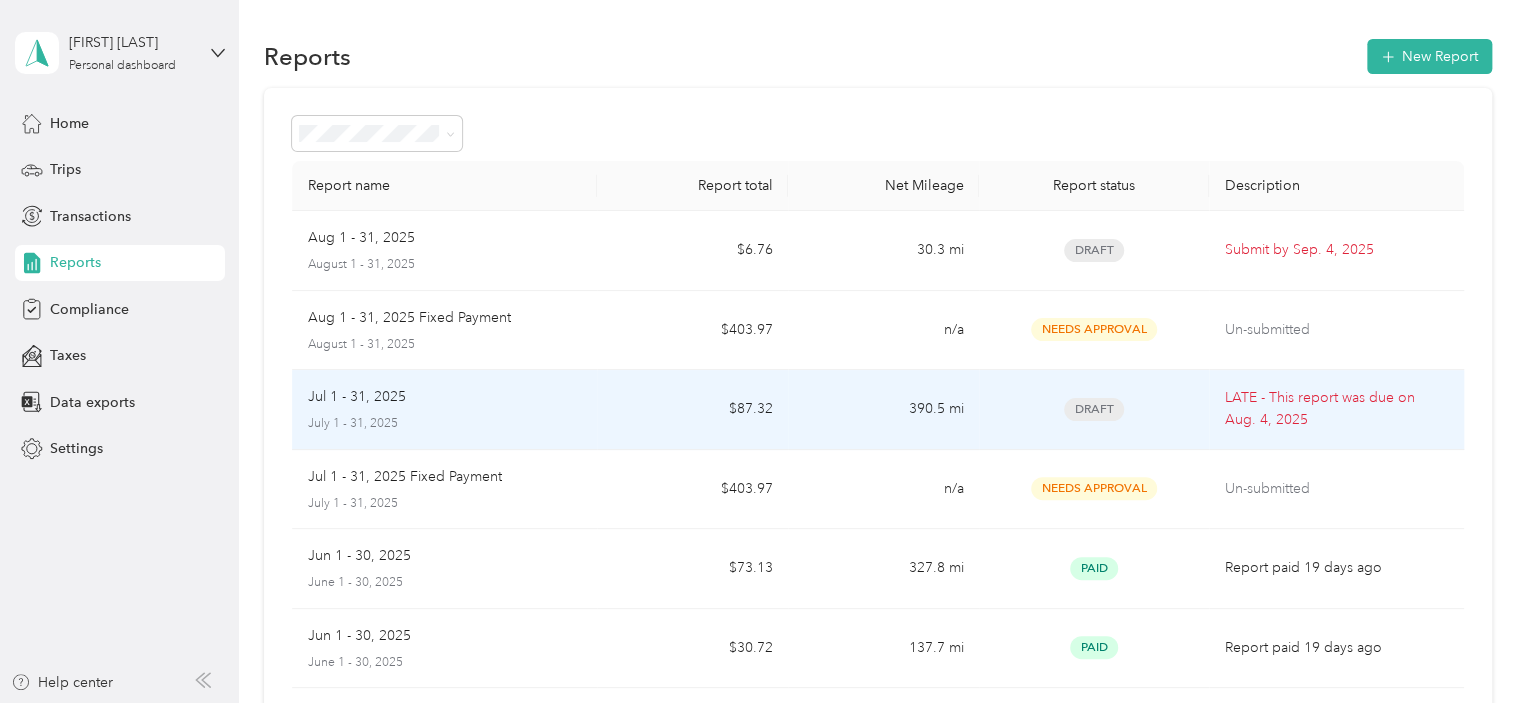 click on "July 1 - 31, 2025" at bounding box center [445, 424] 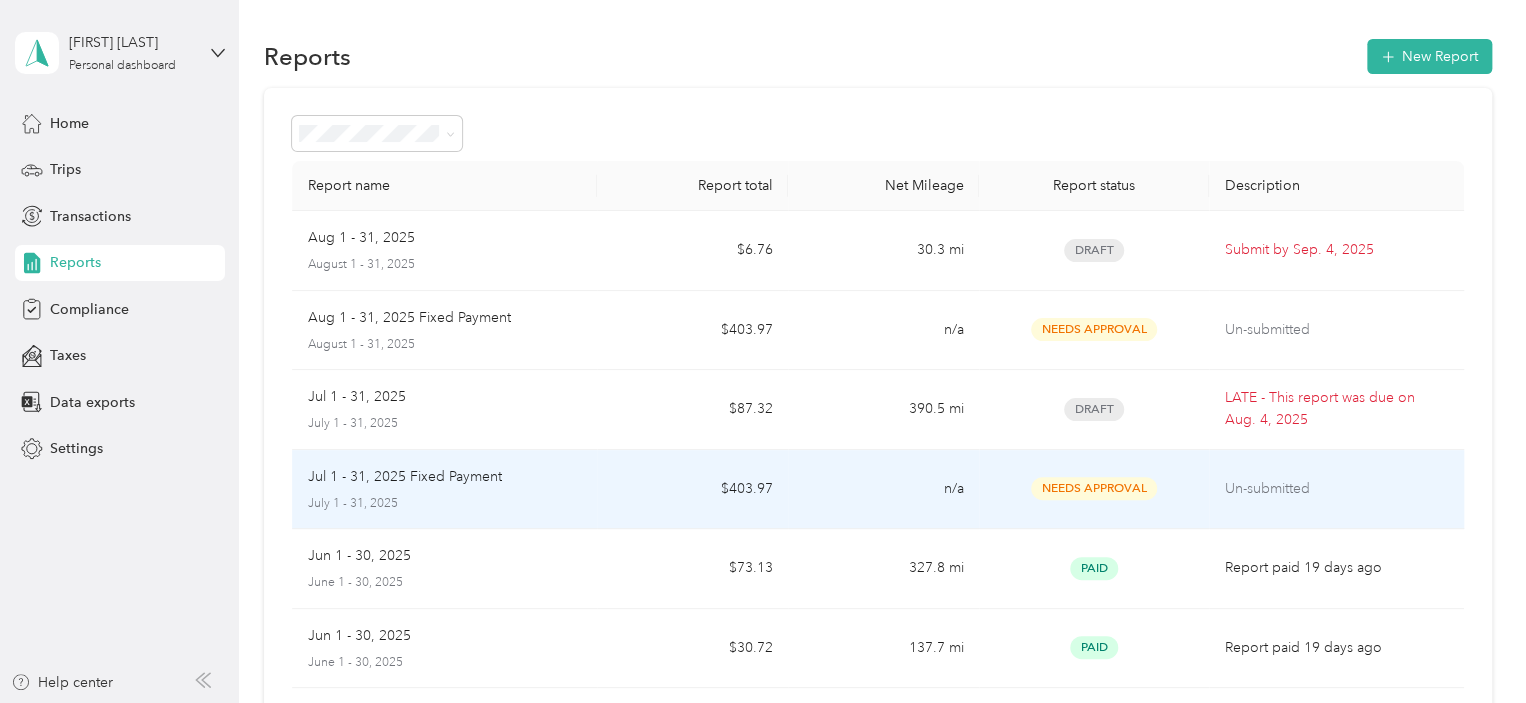 click on "July 1 - 31, 2025" at bounding box center [445, 504] 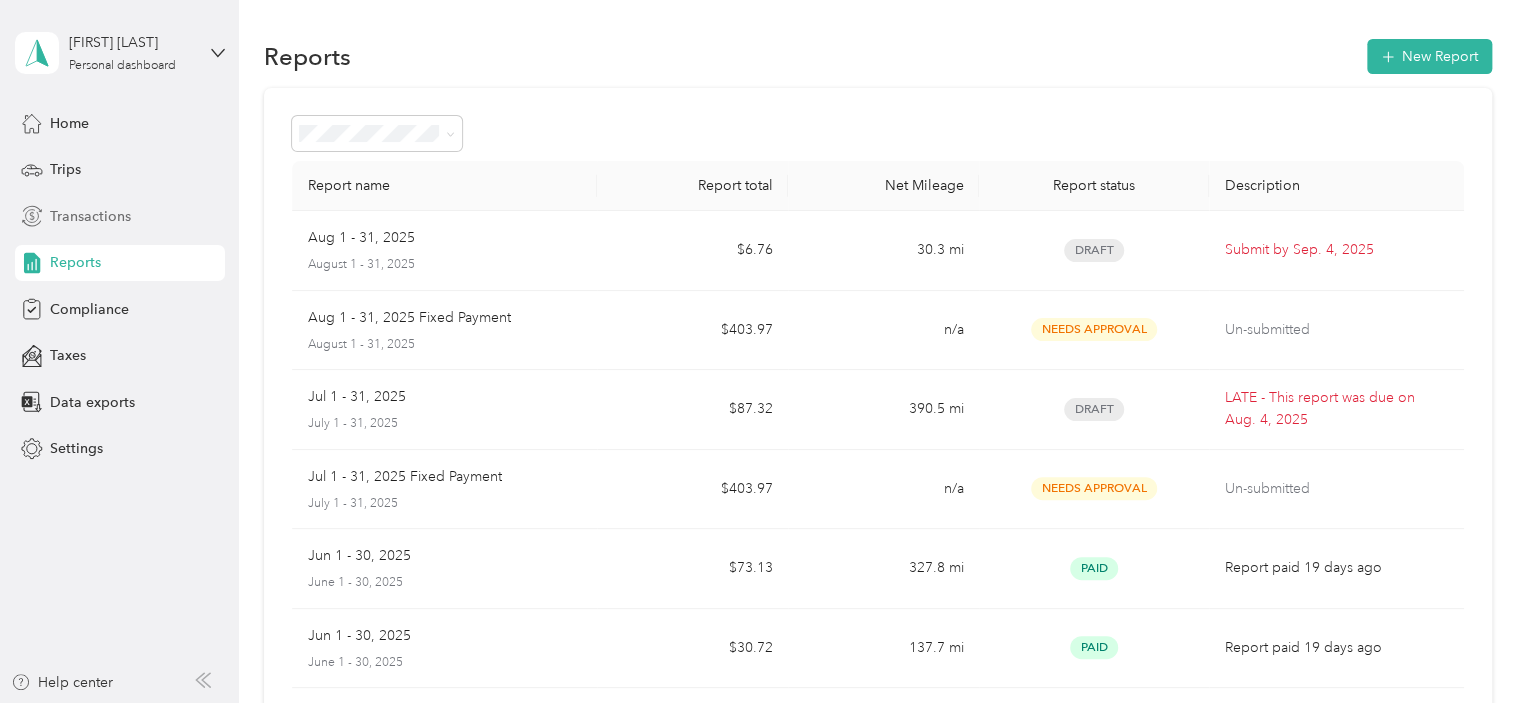 click on "Transactions" at bounding box center [120, 216] 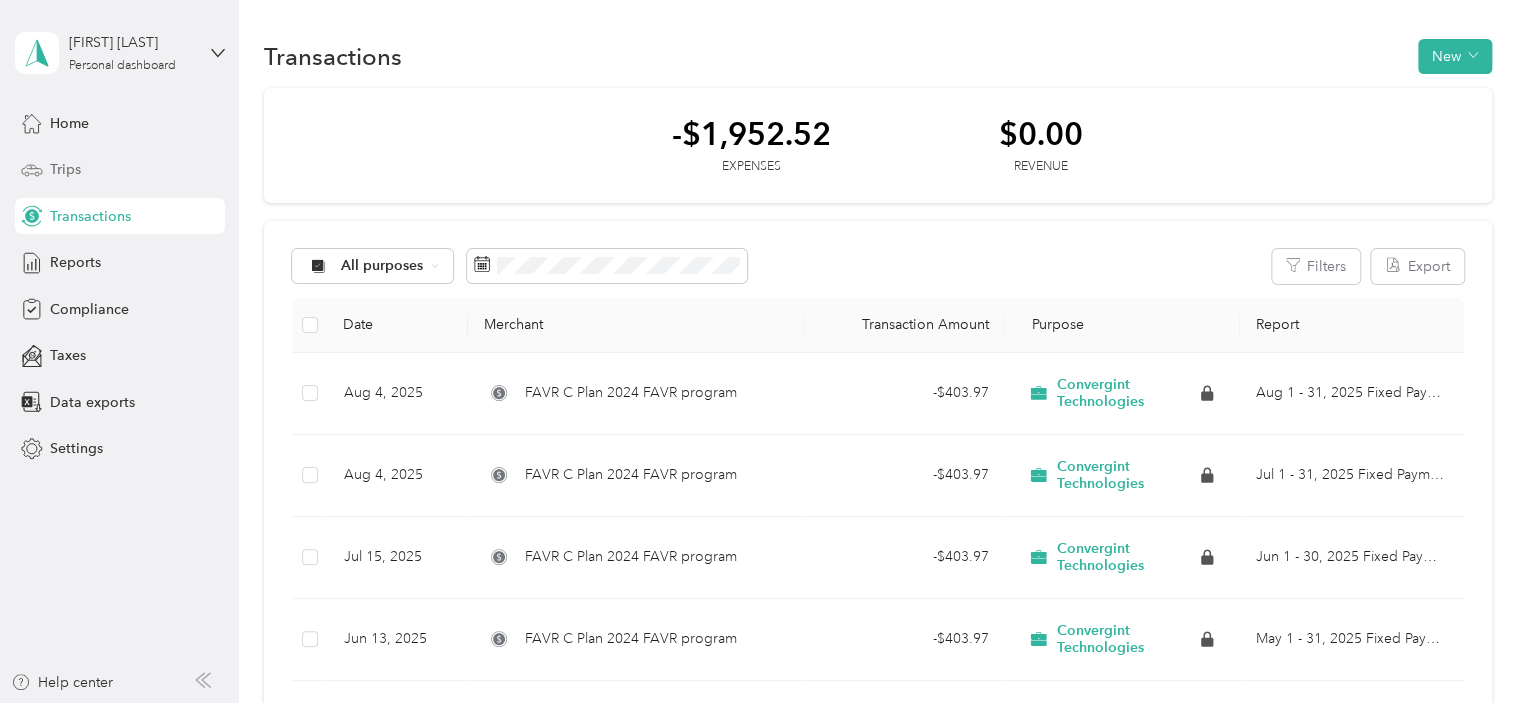 click on "Trips" at bounding box center (120, 170) 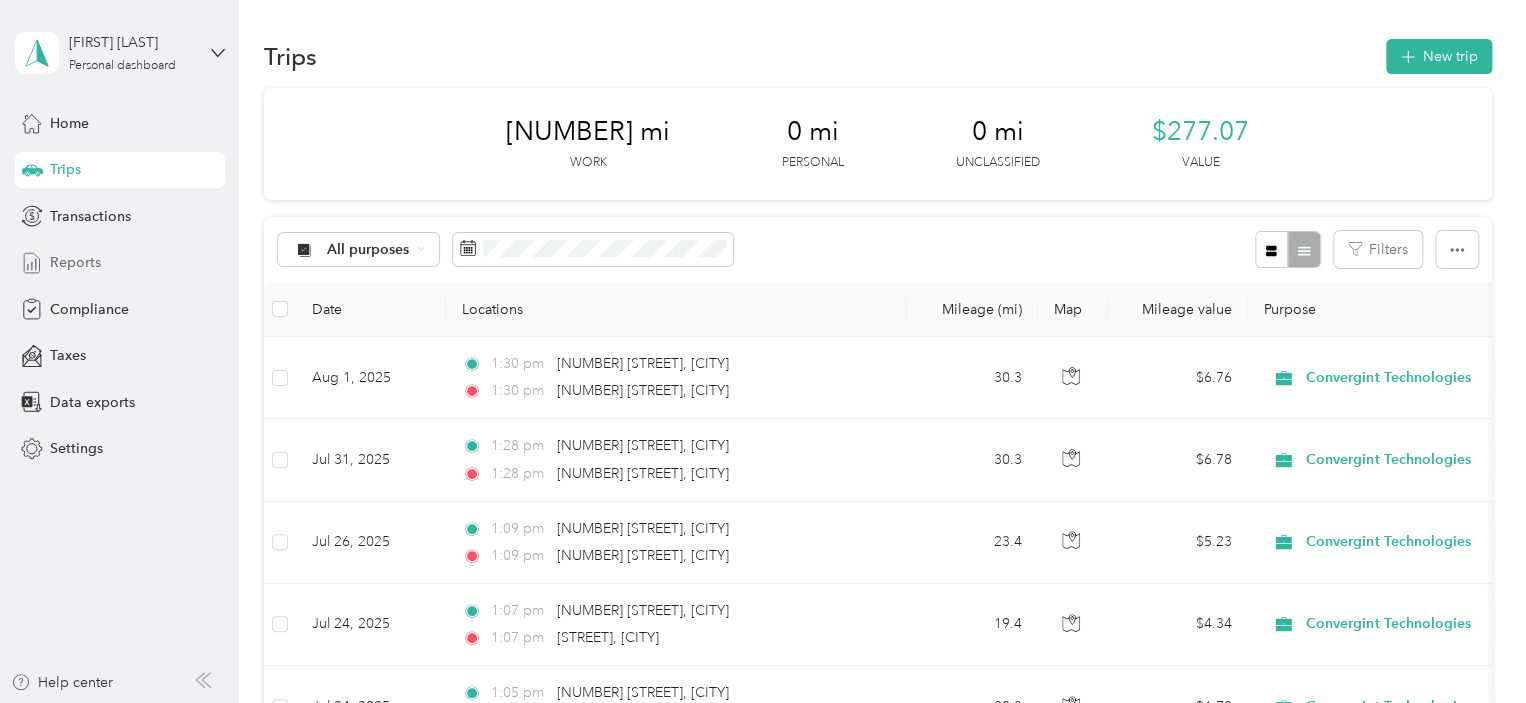 click on "Reports" at bounding box center (75, 262) 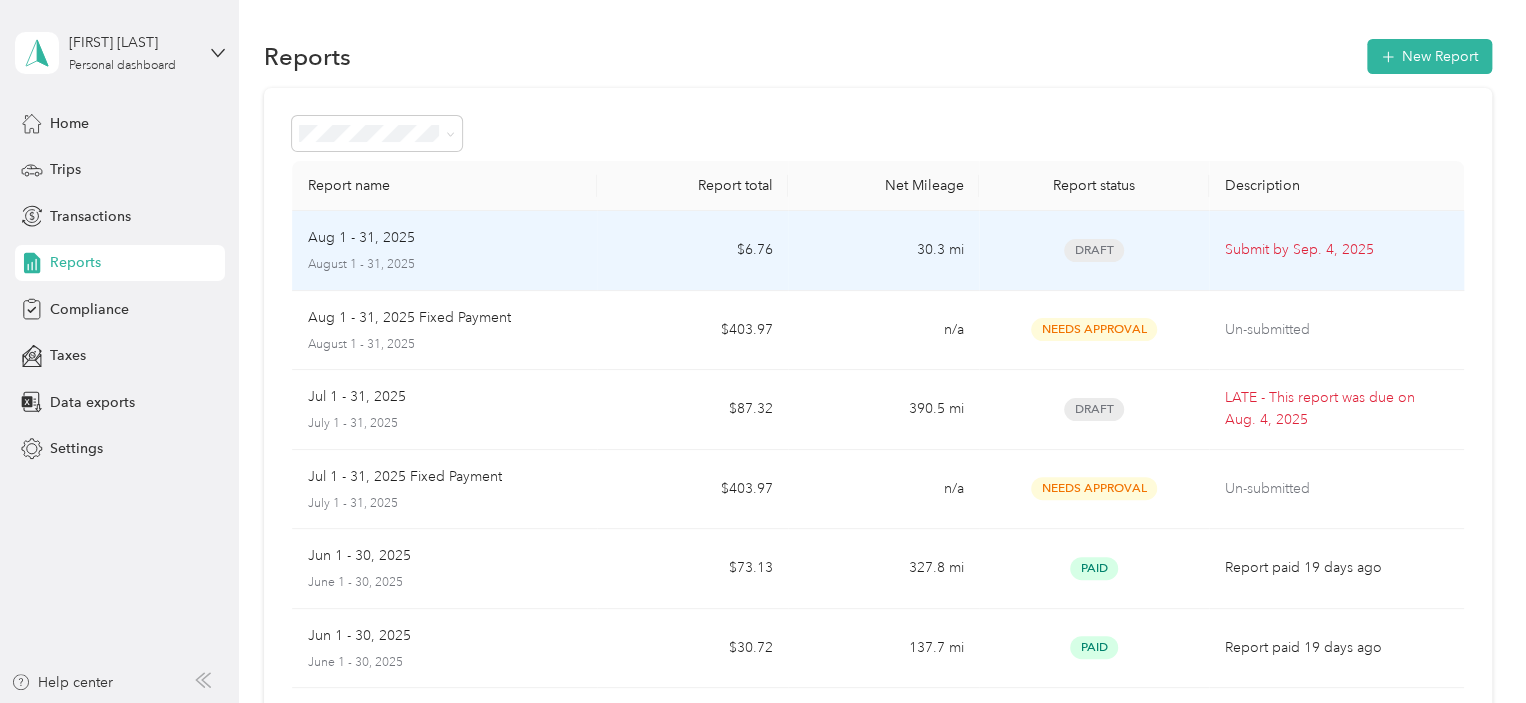 click on "Draft" at bounding box center (1094, 250) 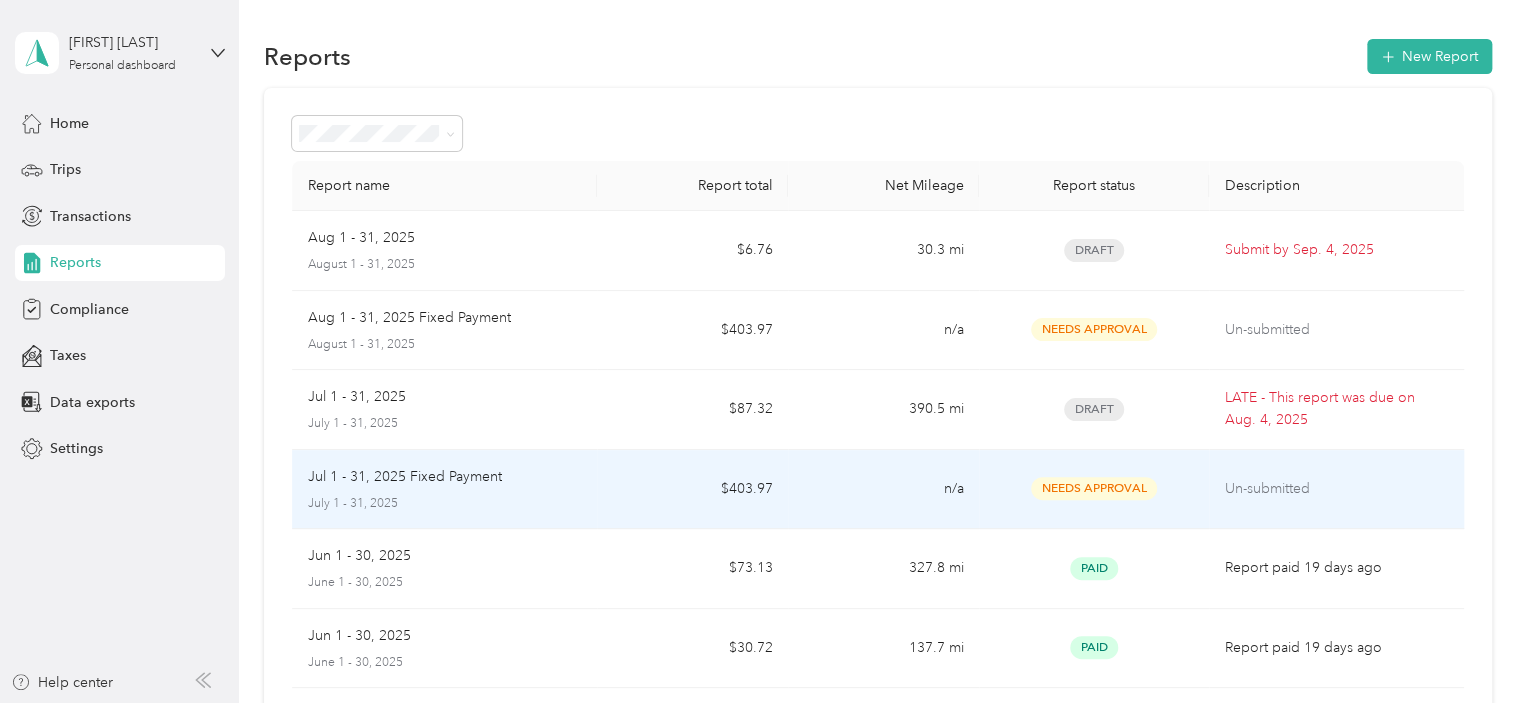 click on "Needs Approval" at bounding box center [1093, 490] 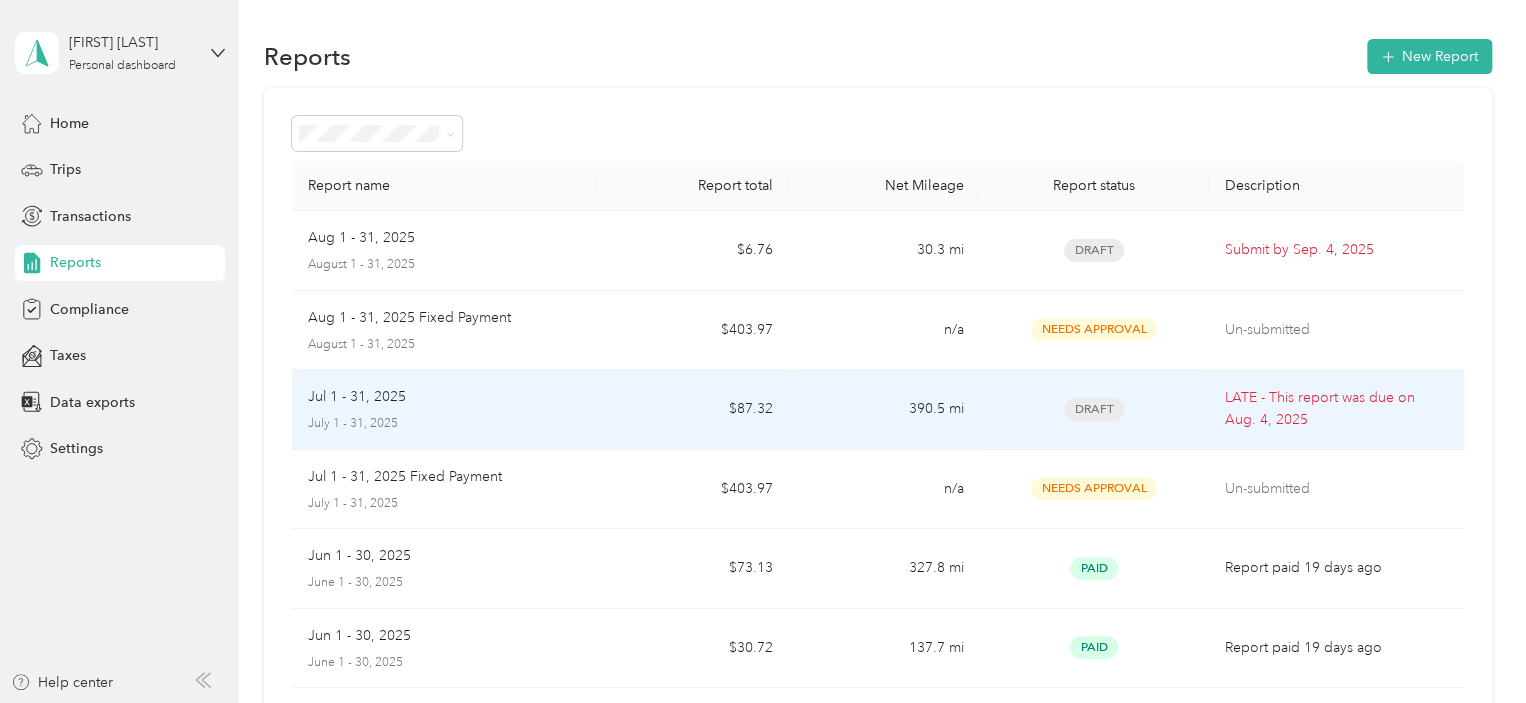click on "Draft" at bounding box center [1093, 410] 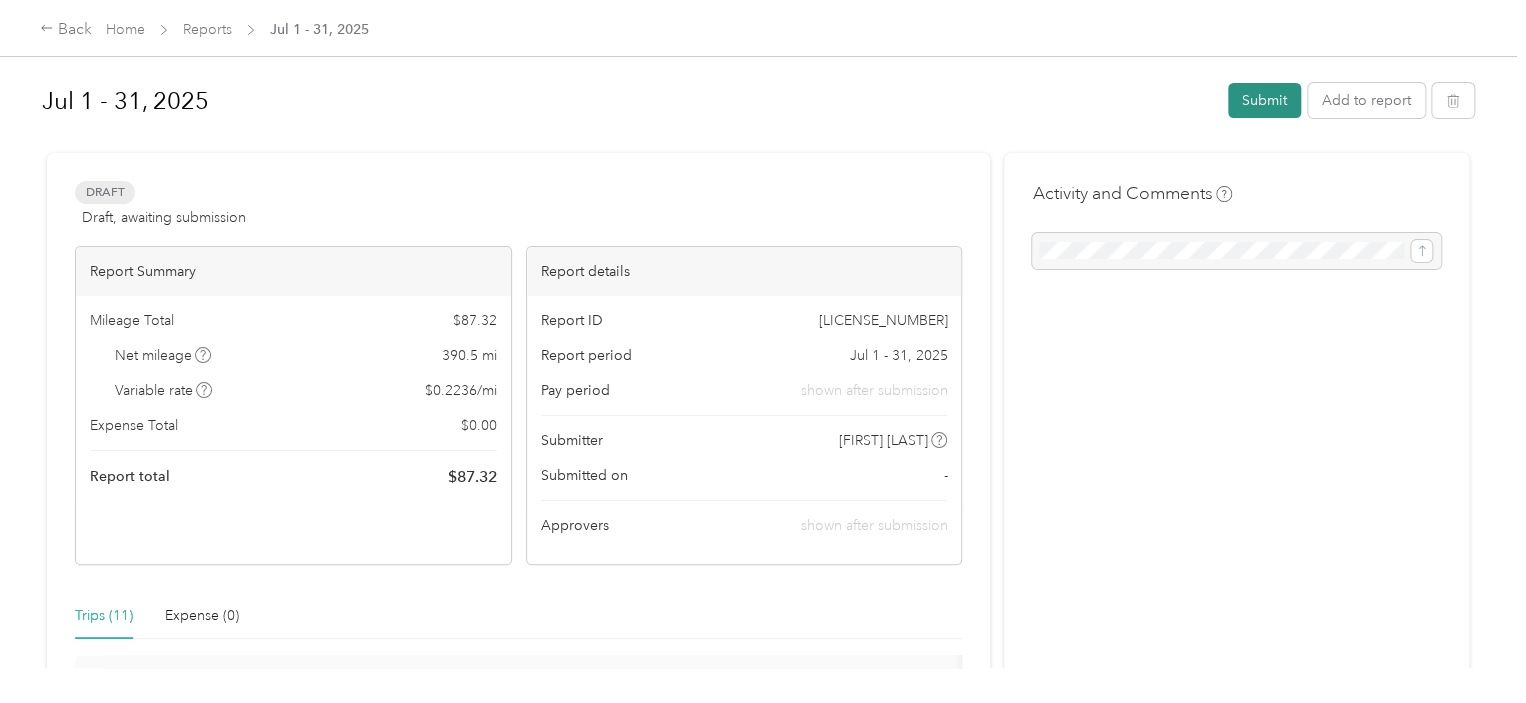 click on "Submit" at bounding box center [1264, 100] 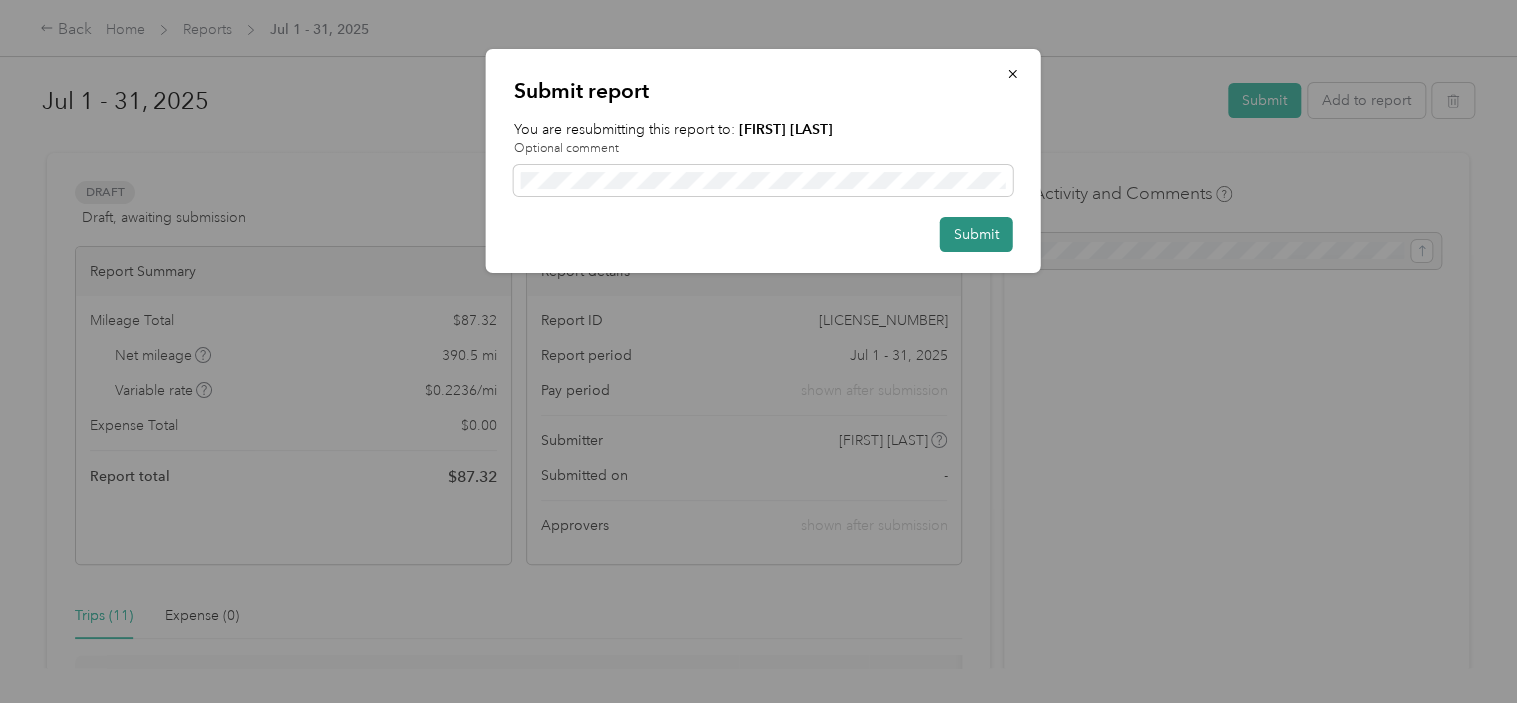 click on "Submit" at bounding box center (976, 234) 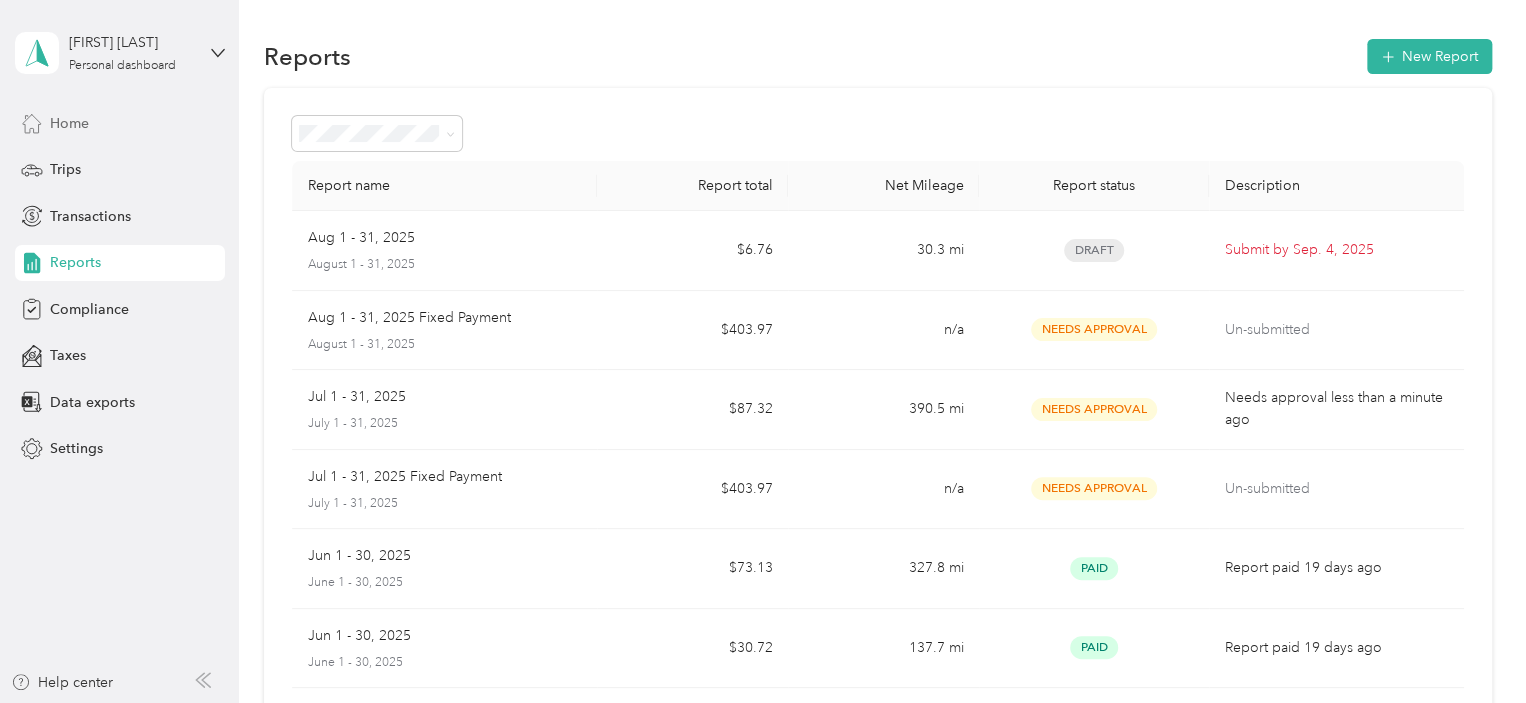 click on "Home" at bounding box center [120, 123] 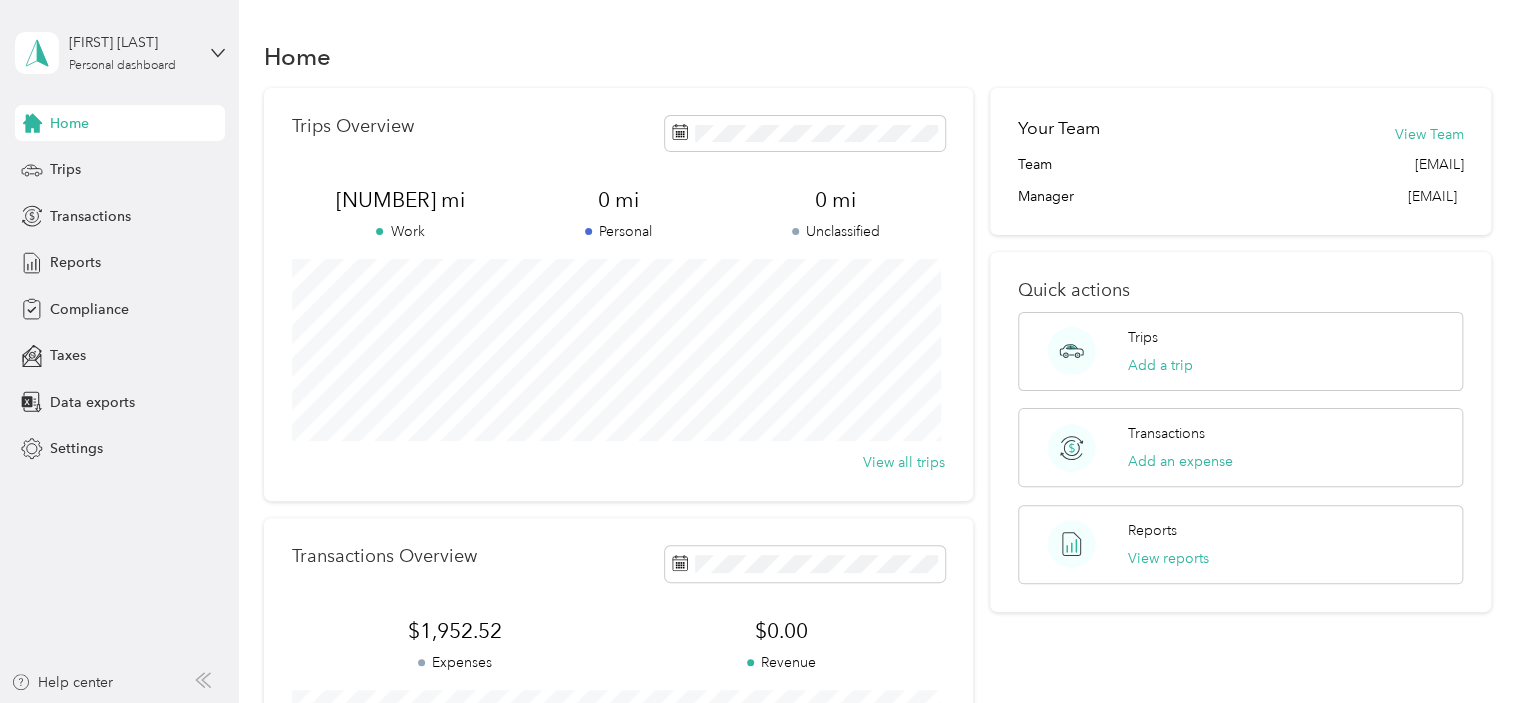 click on "Home Trips Transactions Reports Compliance Taxes Data exports Settings" at bounding box center [120, 286] 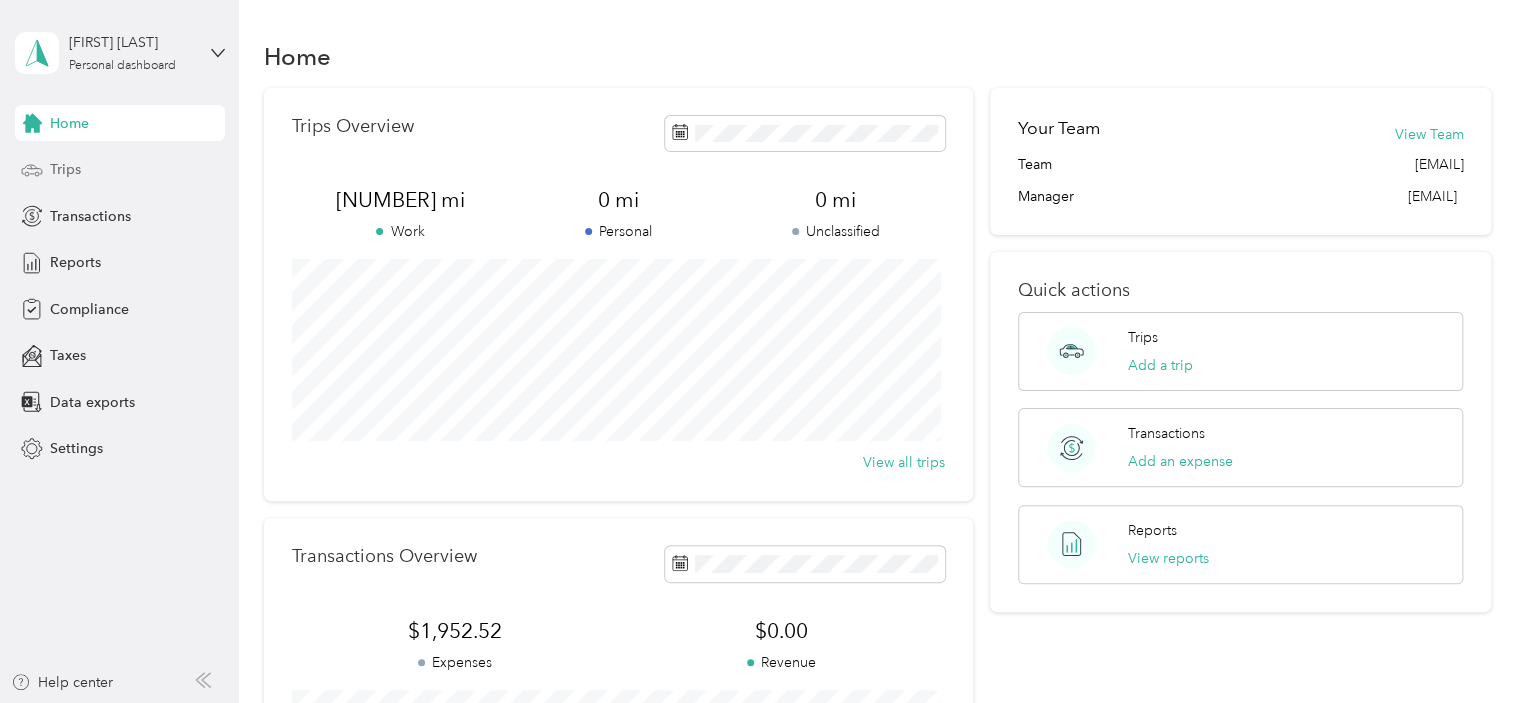 click 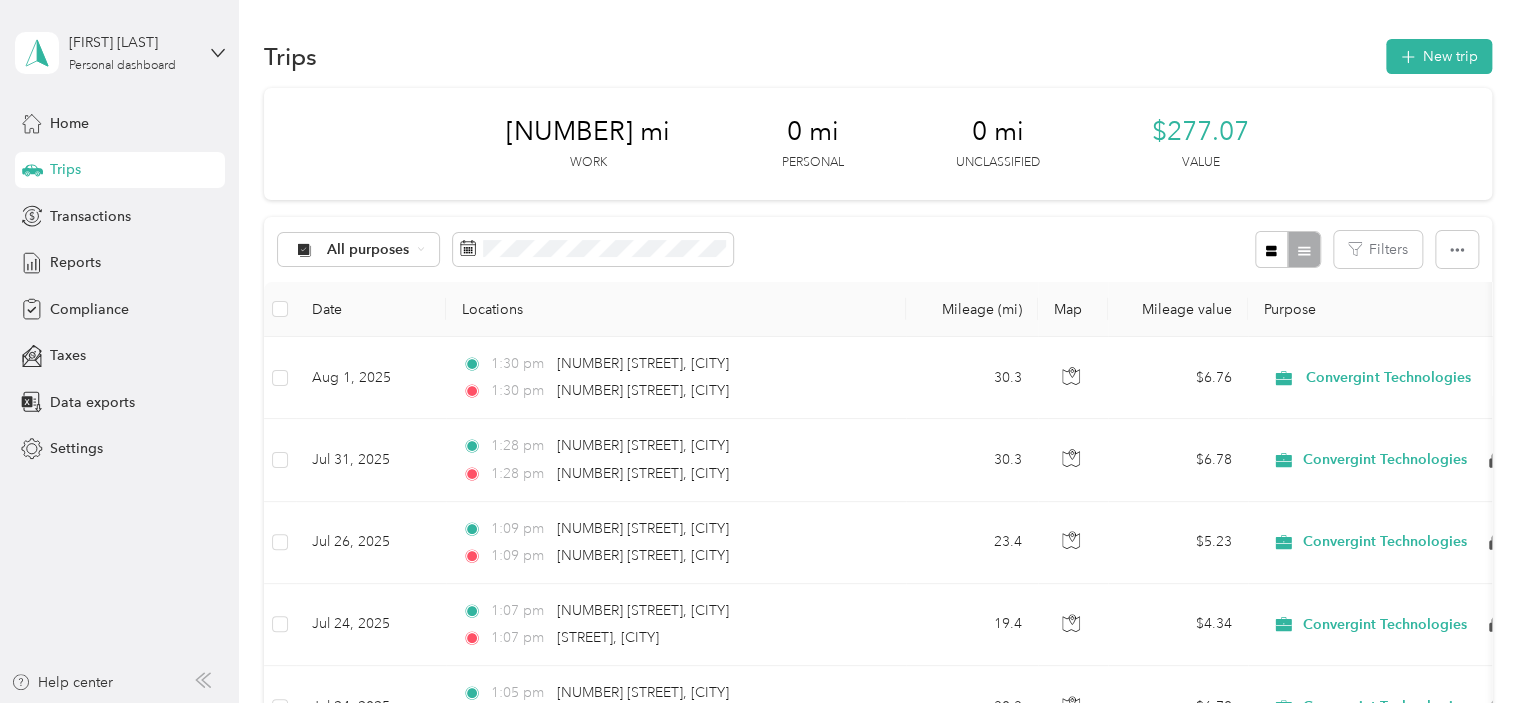 click on "Trips New trip" at bounding box center (878, 56) 